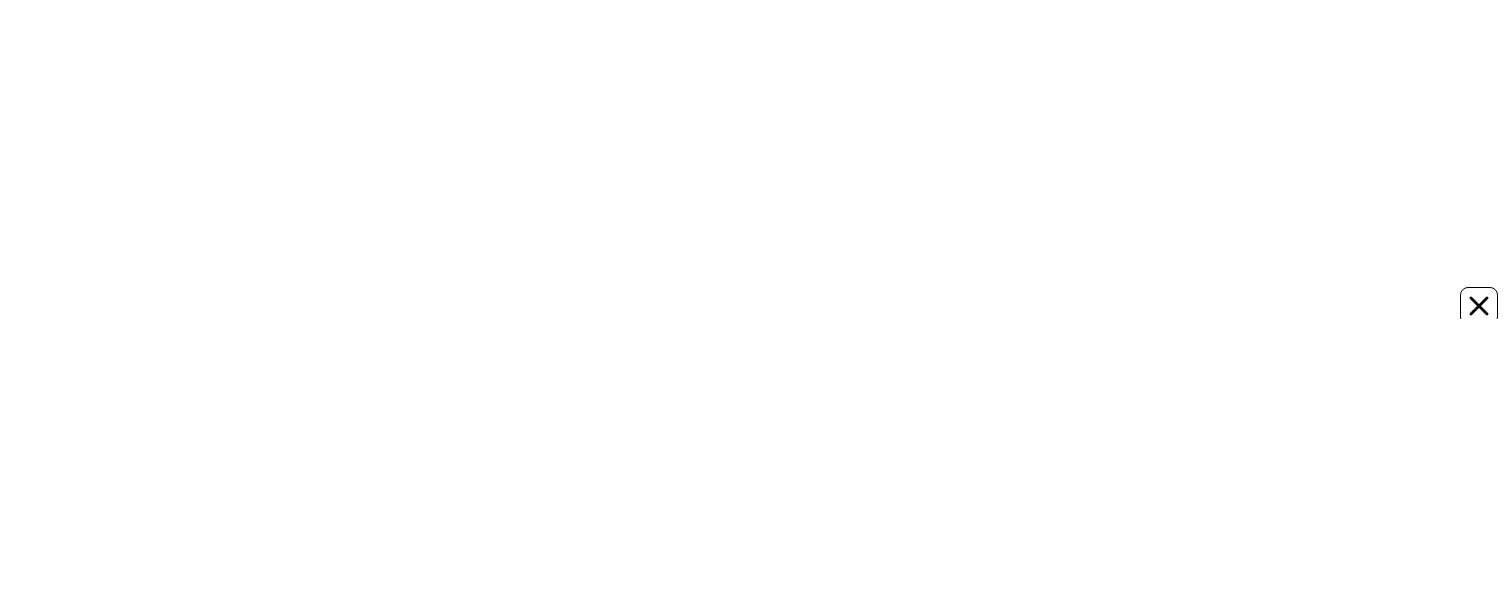 scroll, scrollTop: 0, scrollLeft: 0, axis: both 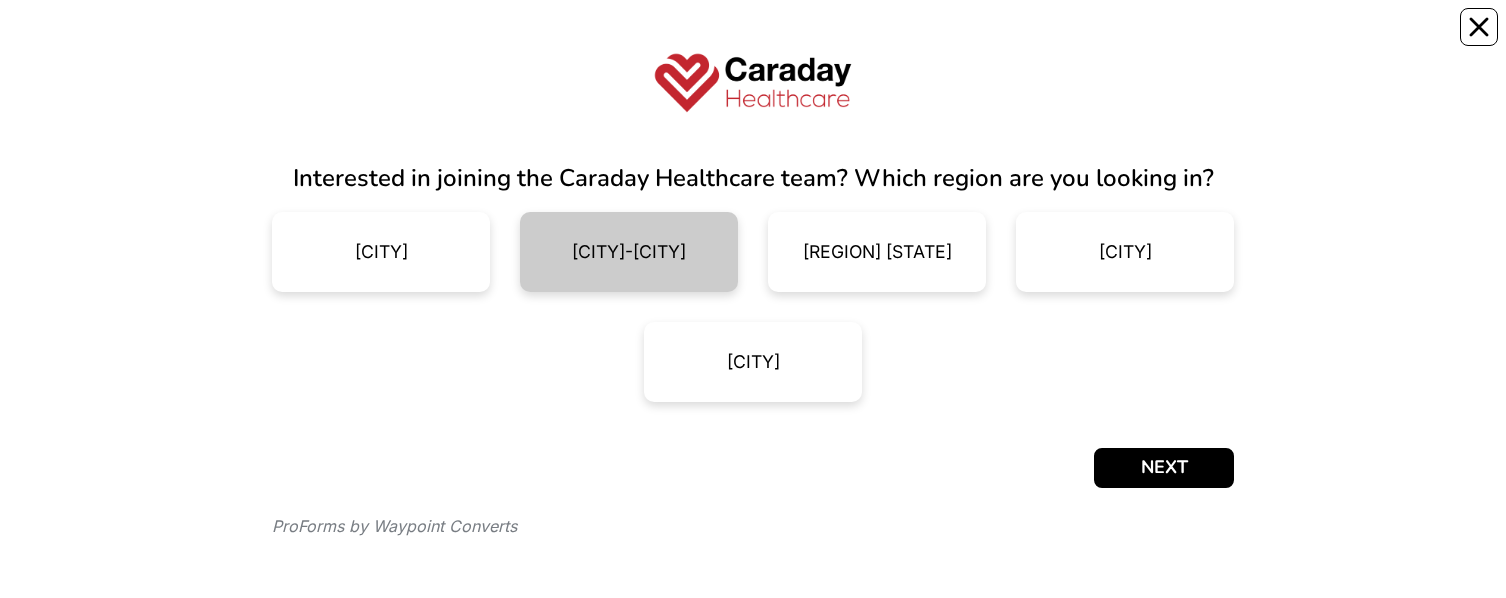 click on "[METROPOLITAN_AREA]" at bounding box center [629, 252] 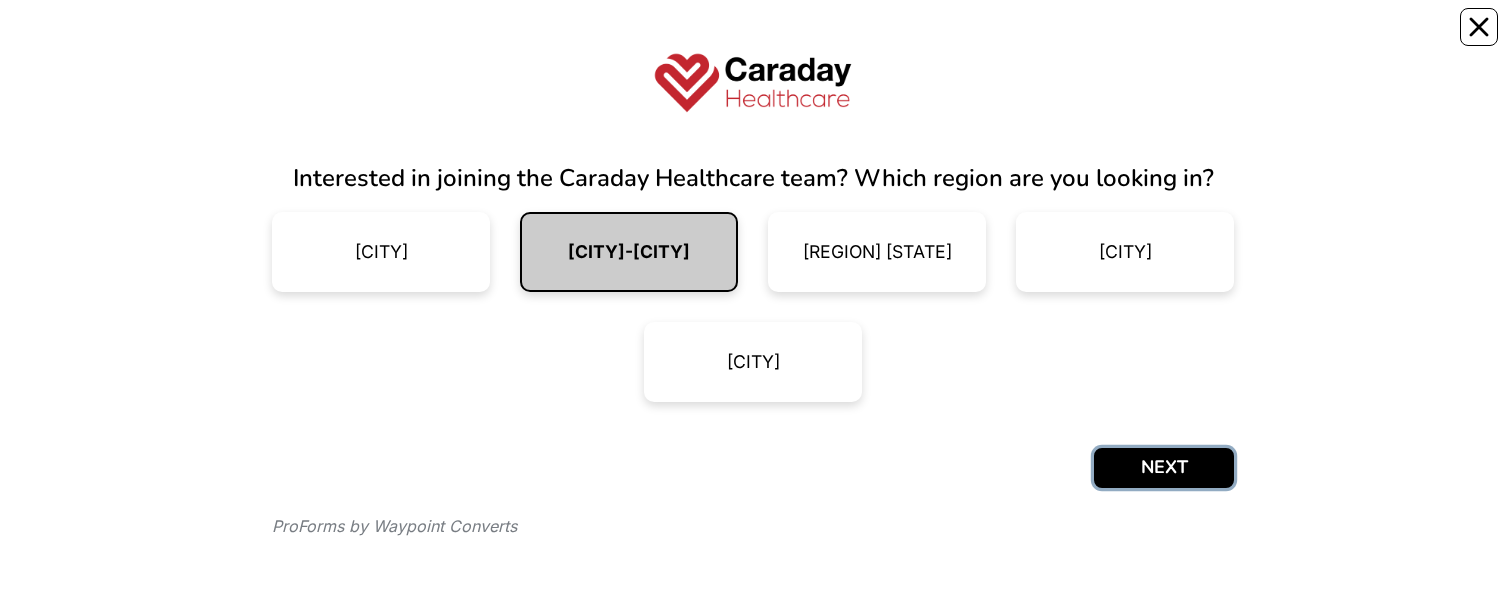 click on "NEXT" at bounding box center [1164, 468] 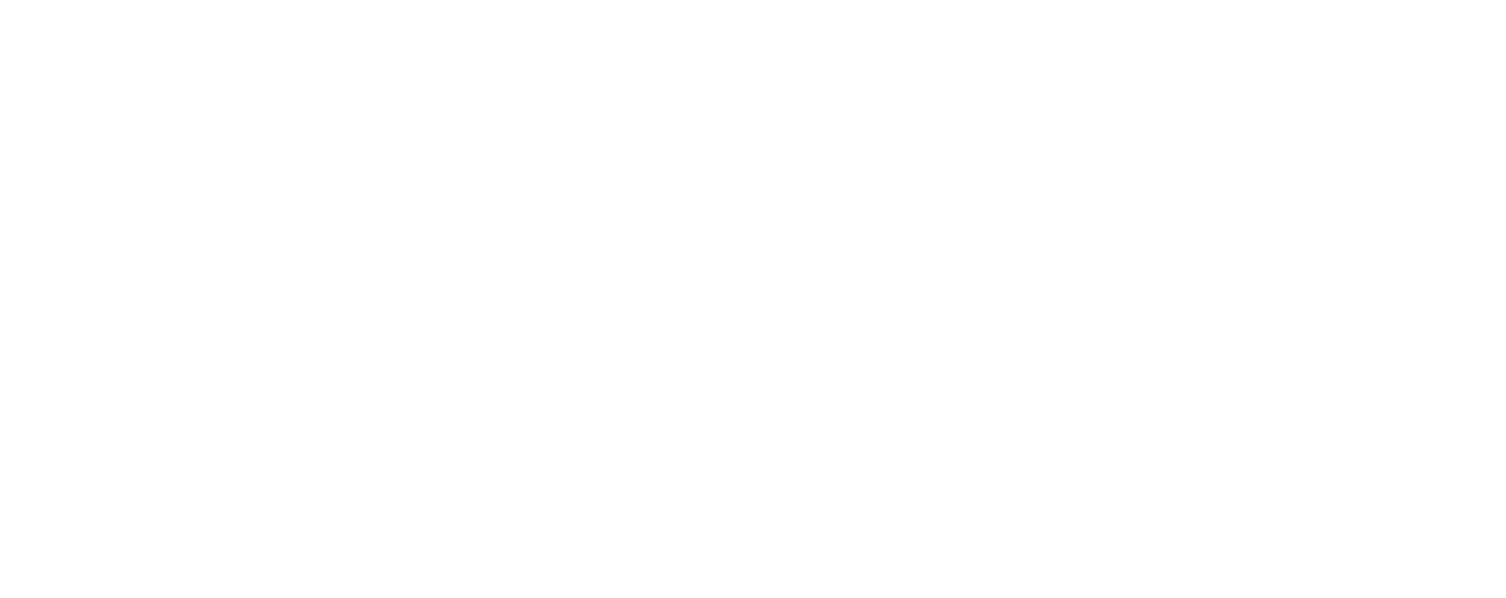 scroll, scrollTop: 0, scrollLeft: 0, axis: both 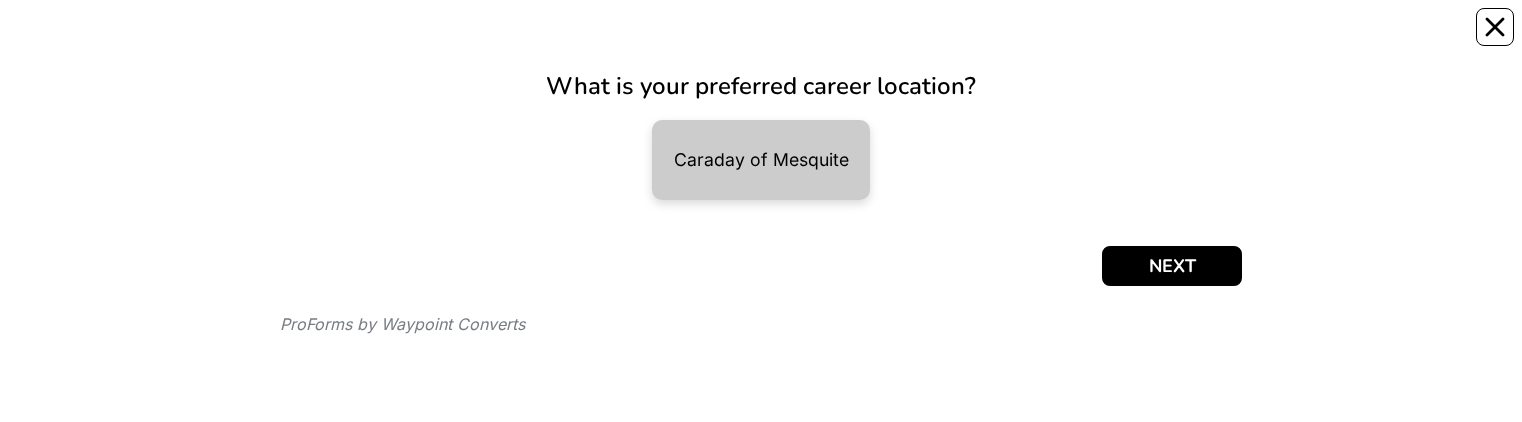 click on "Caraday of Mesquite" at bounding box center [761, 160] 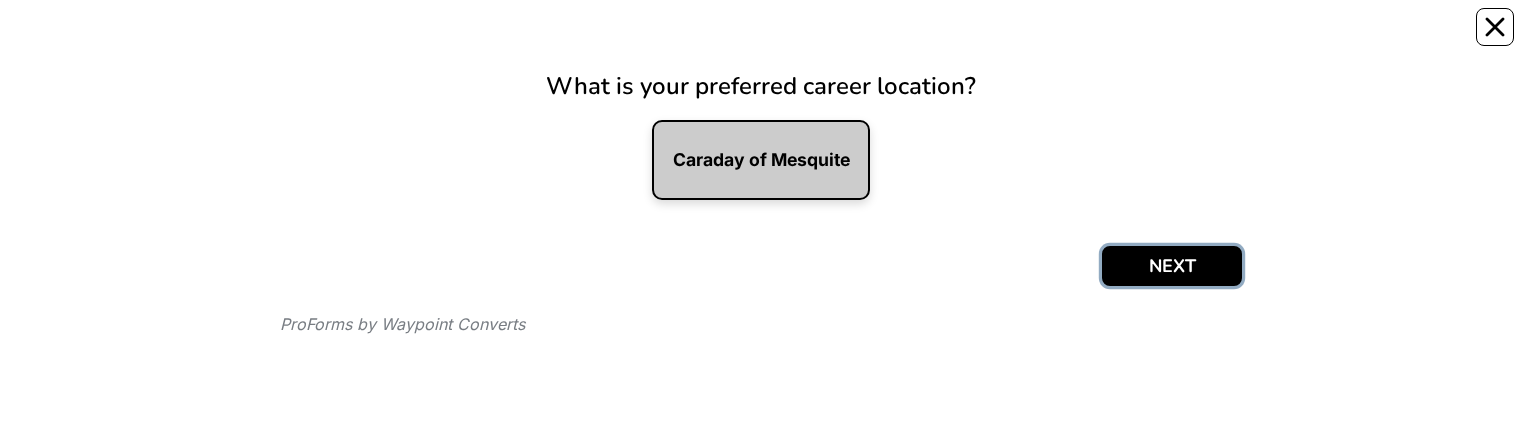 click on "NEXT" at bounding box center [1172, 266] 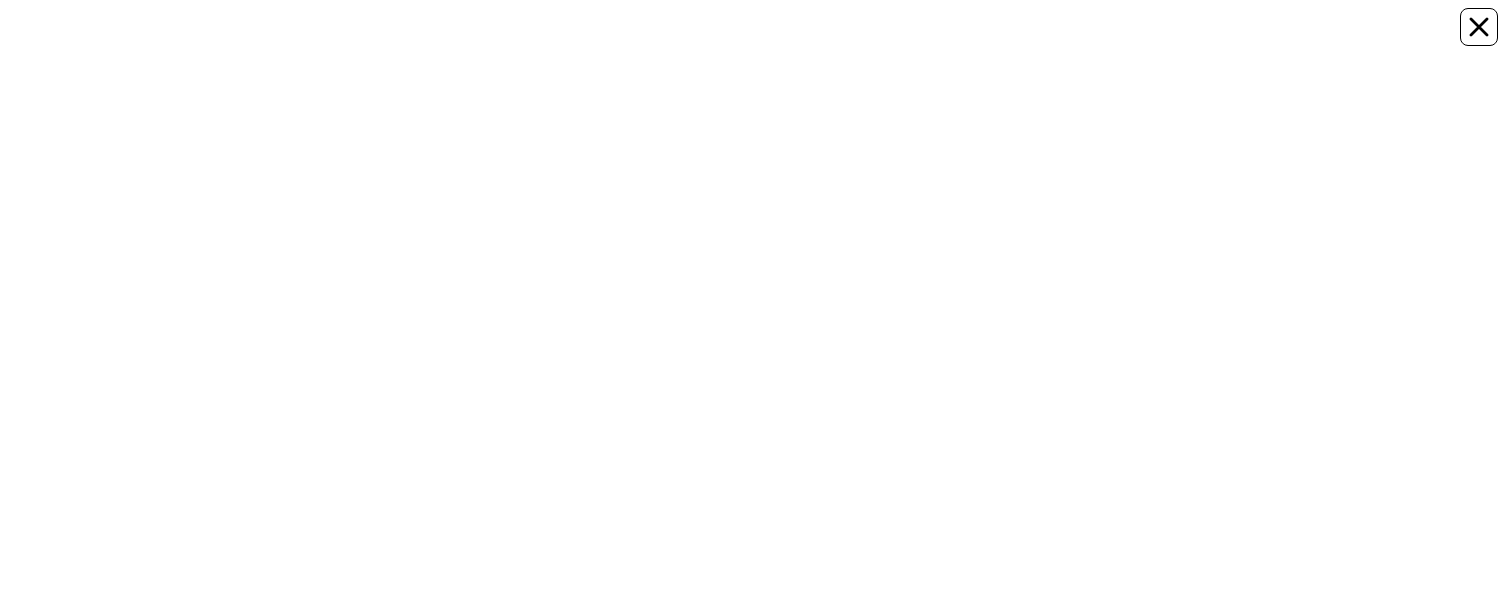 scroll, scrollTop: 0, scrollLeft: 0, axis: both 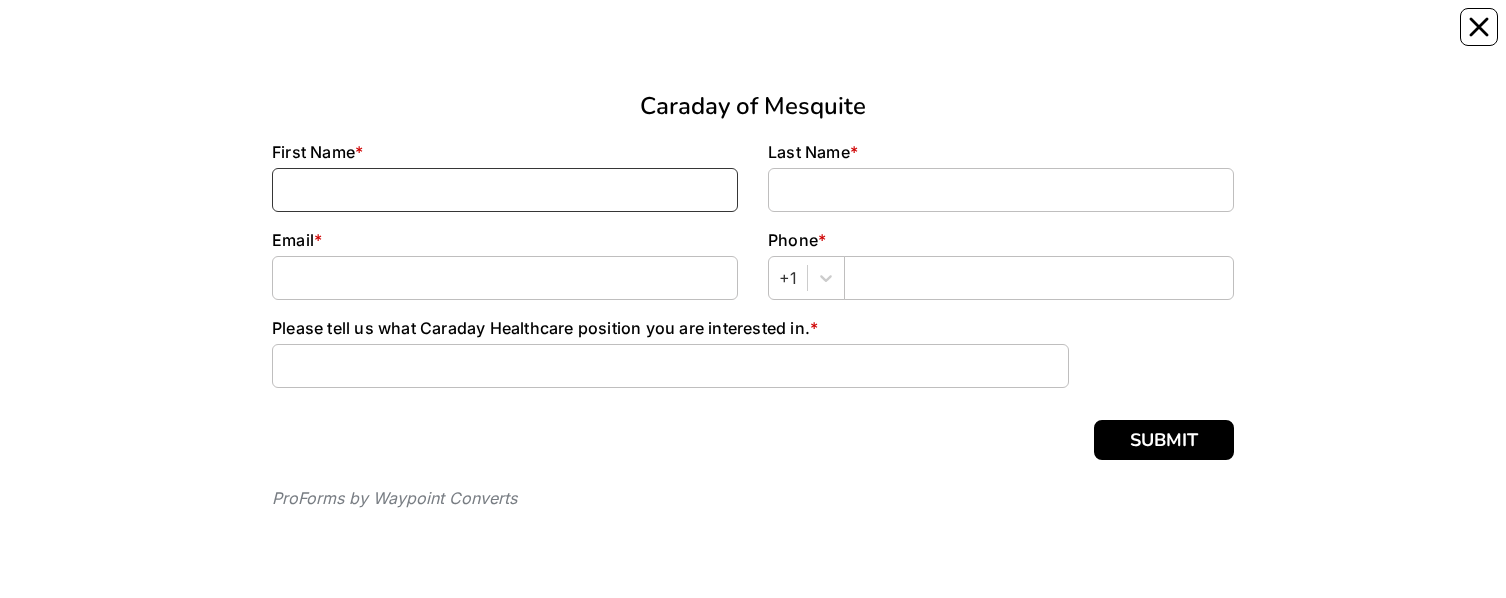 click at bounding box center [505, 190] 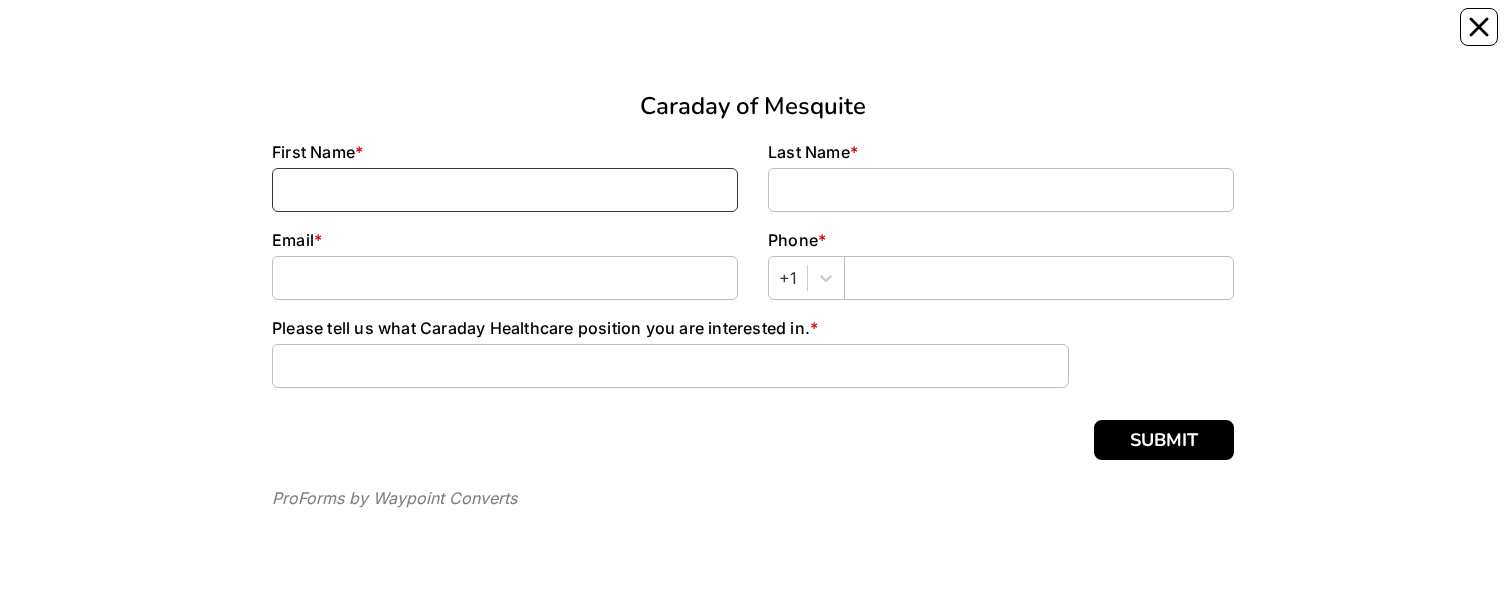 type on "Tanya" 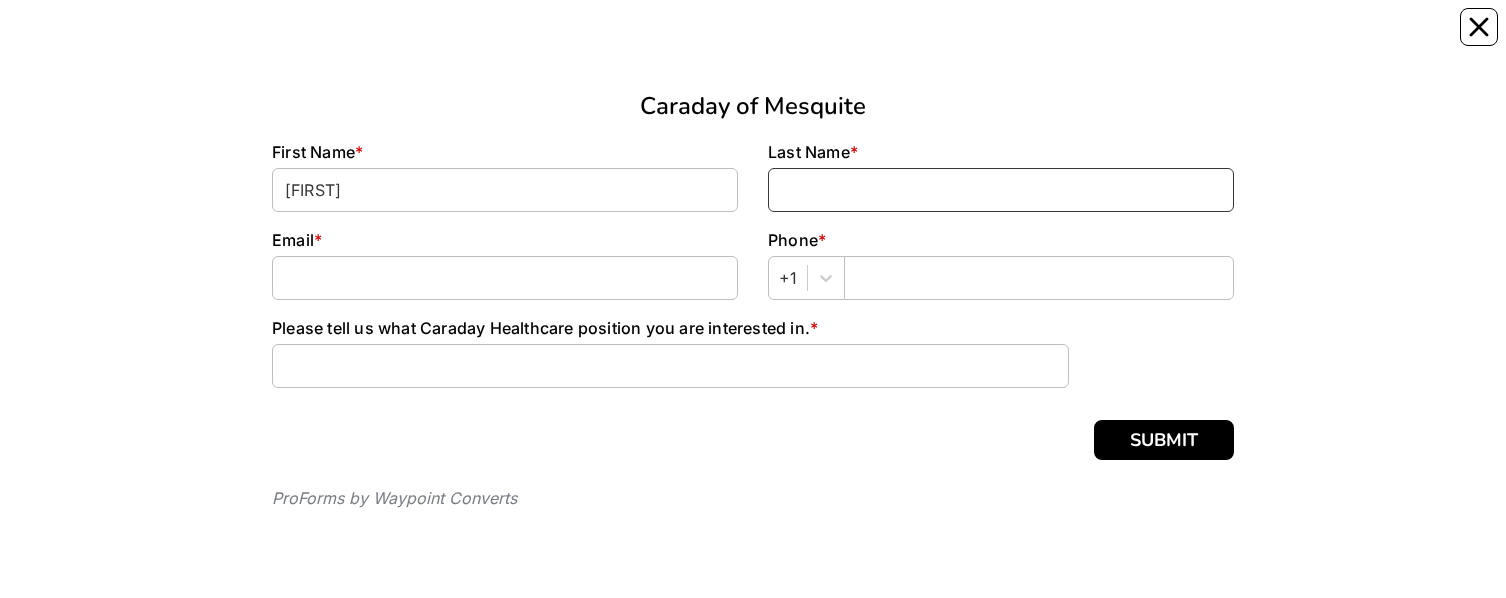 type on "Hartsoe" 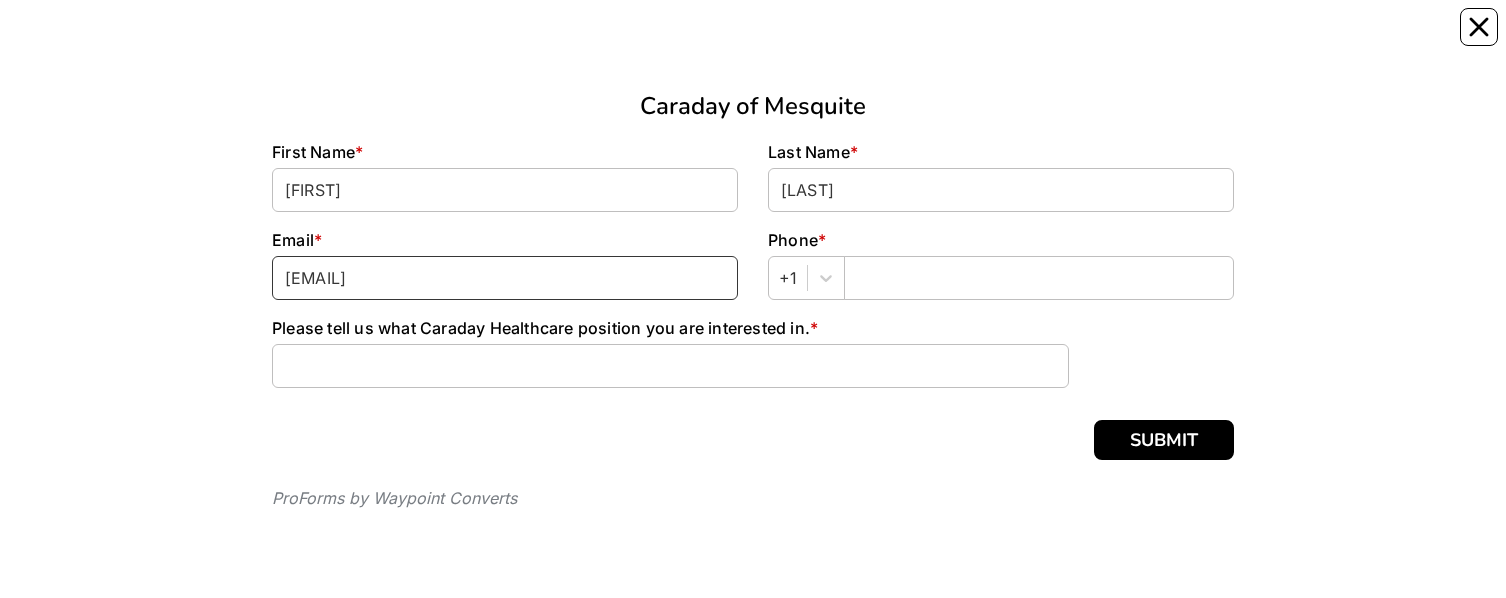 click on "TANYABARRY@ATT.NET" at bounding box center [505, 278] 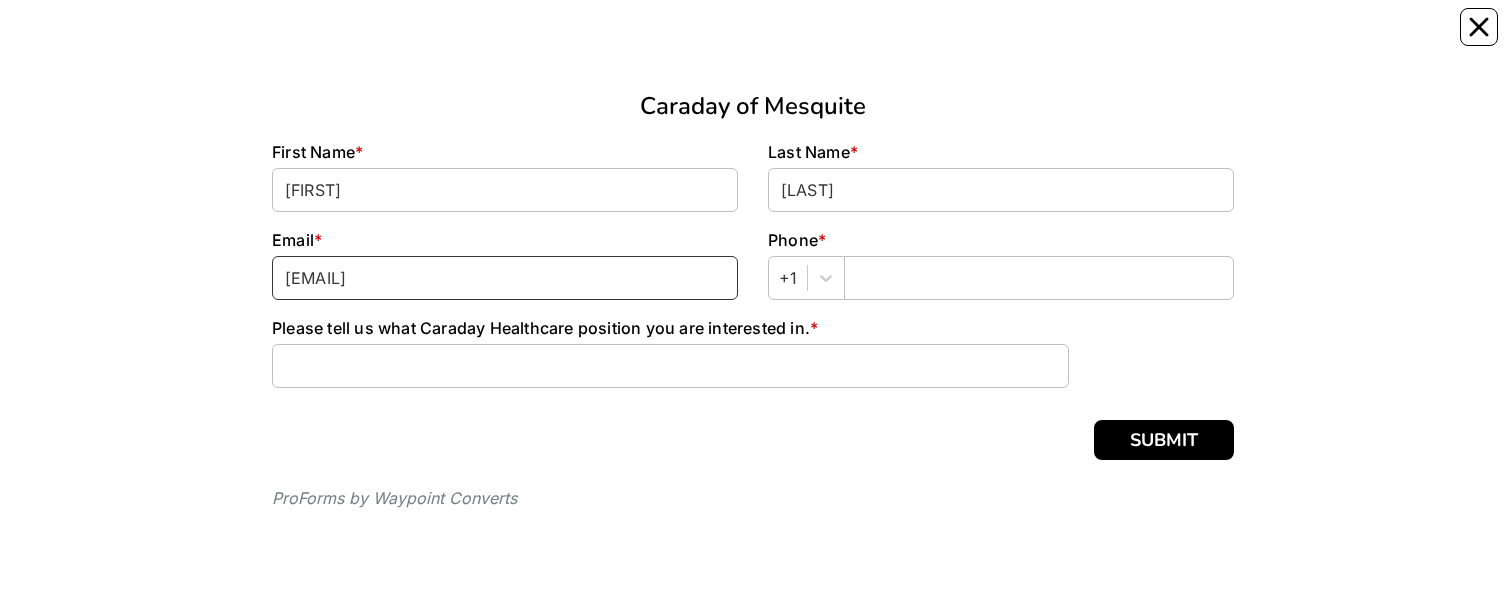 type on "ymorgan@quantum-age.com" 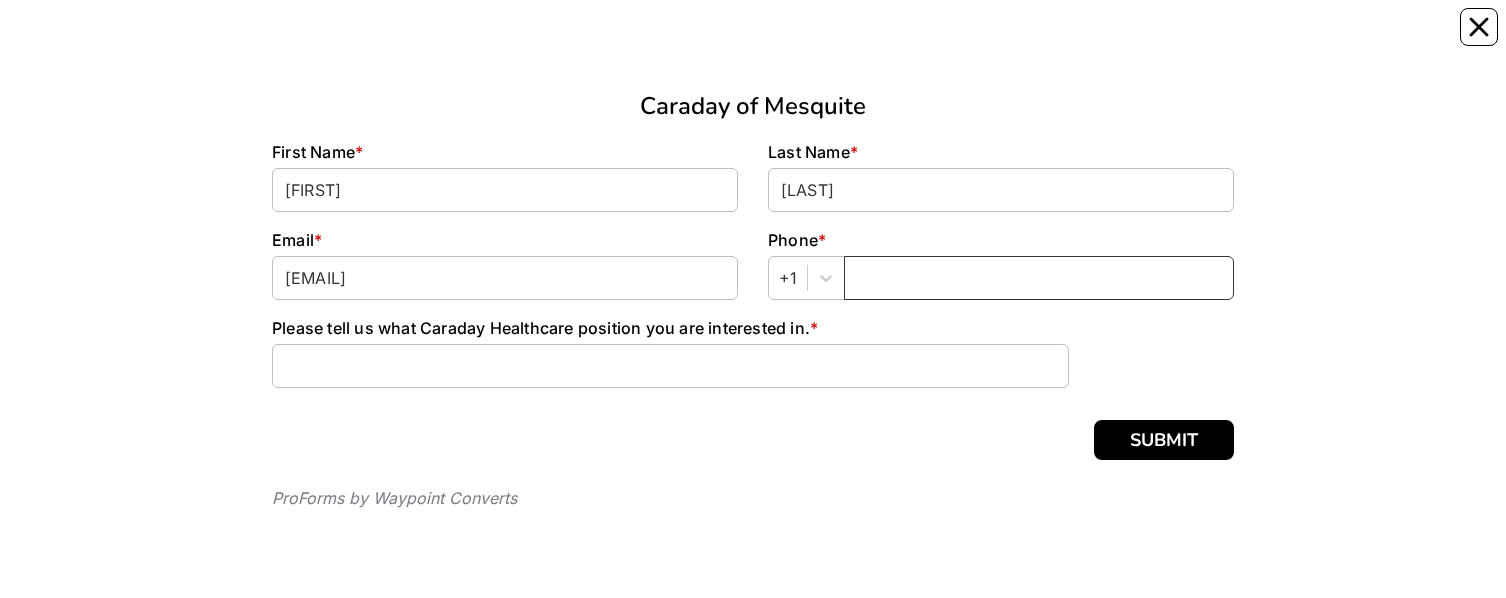 click at bounding box center [1039, 278] 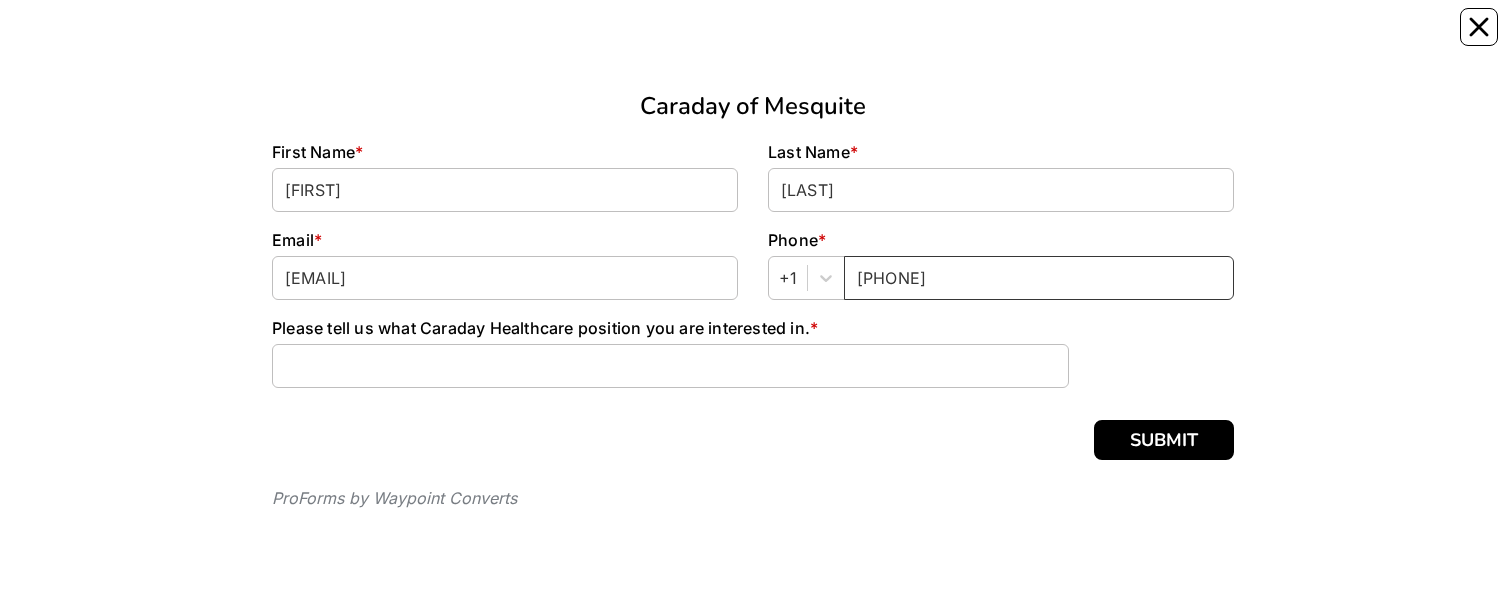 type on "8888888888" 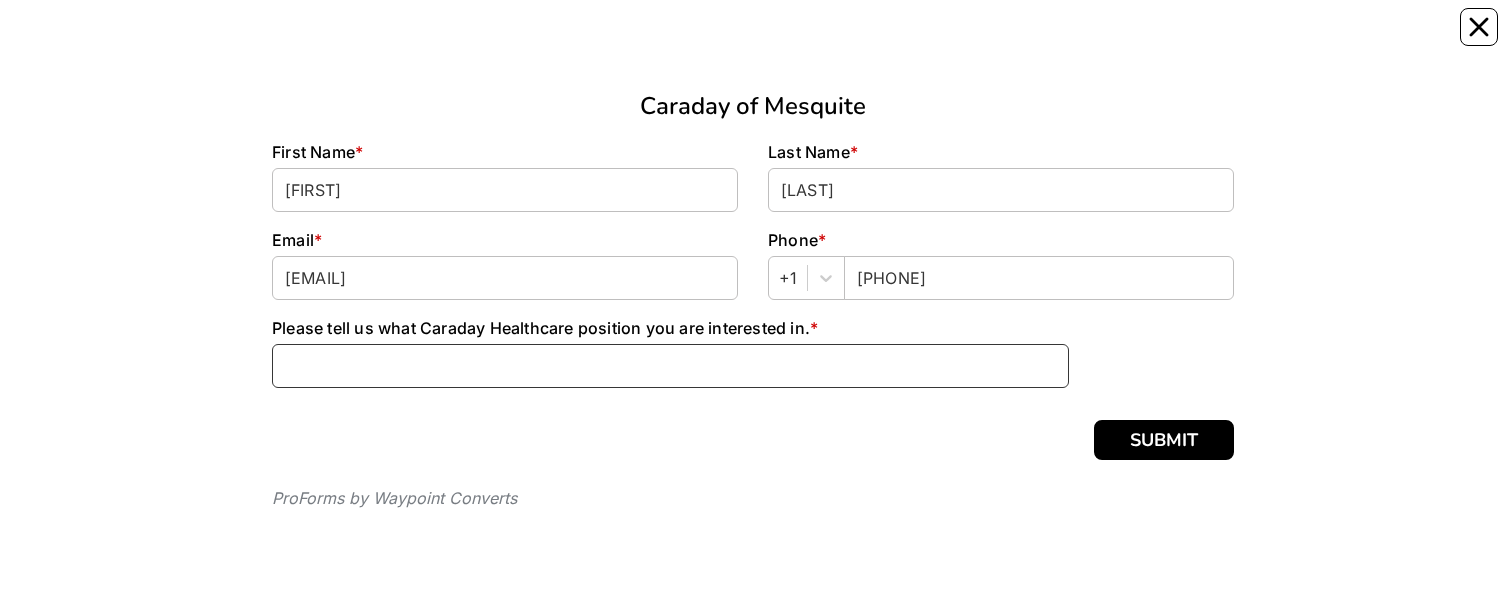 click at bounding box center [670, 366] 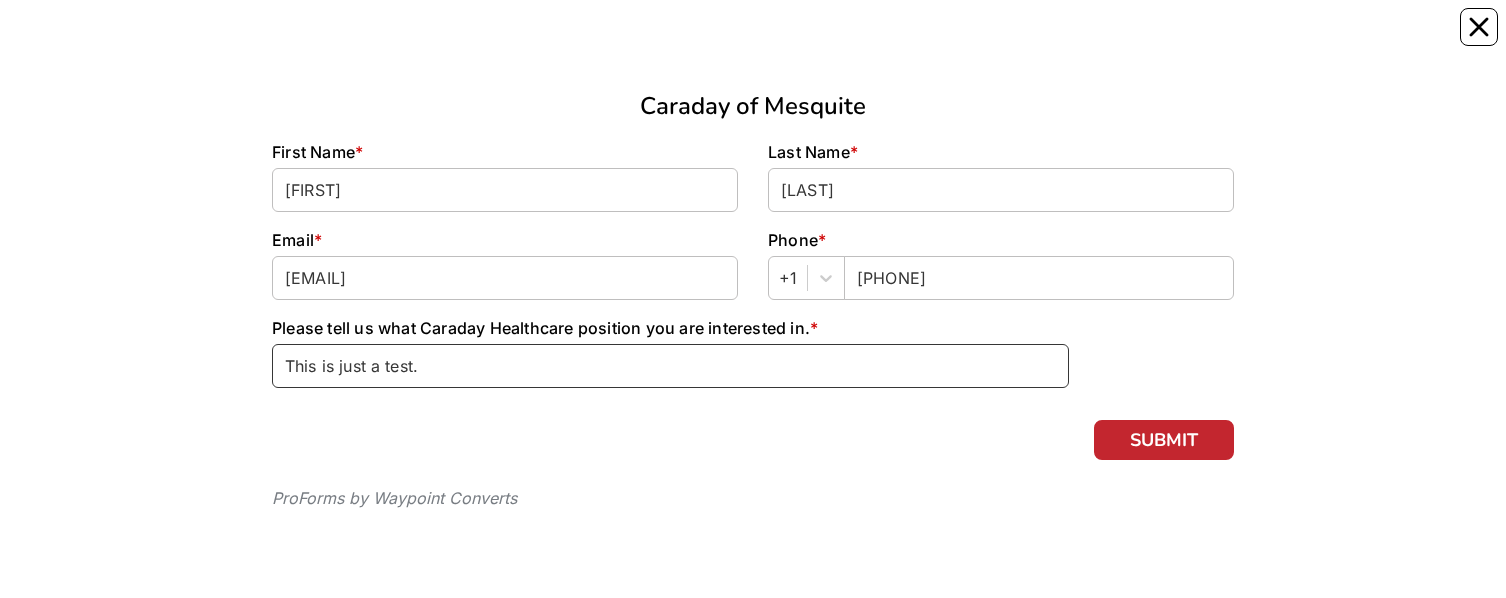 type on "This is just a test." 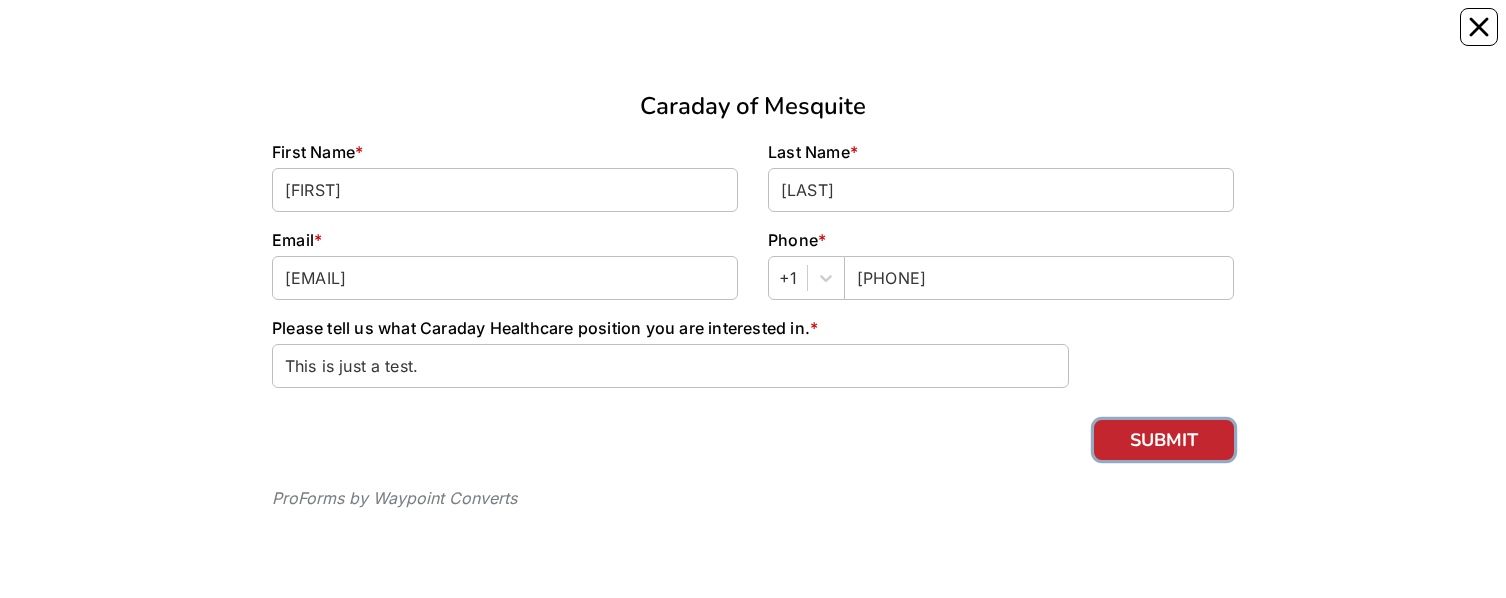 click on "SUBMIT" at bounding box center (1164, 440) 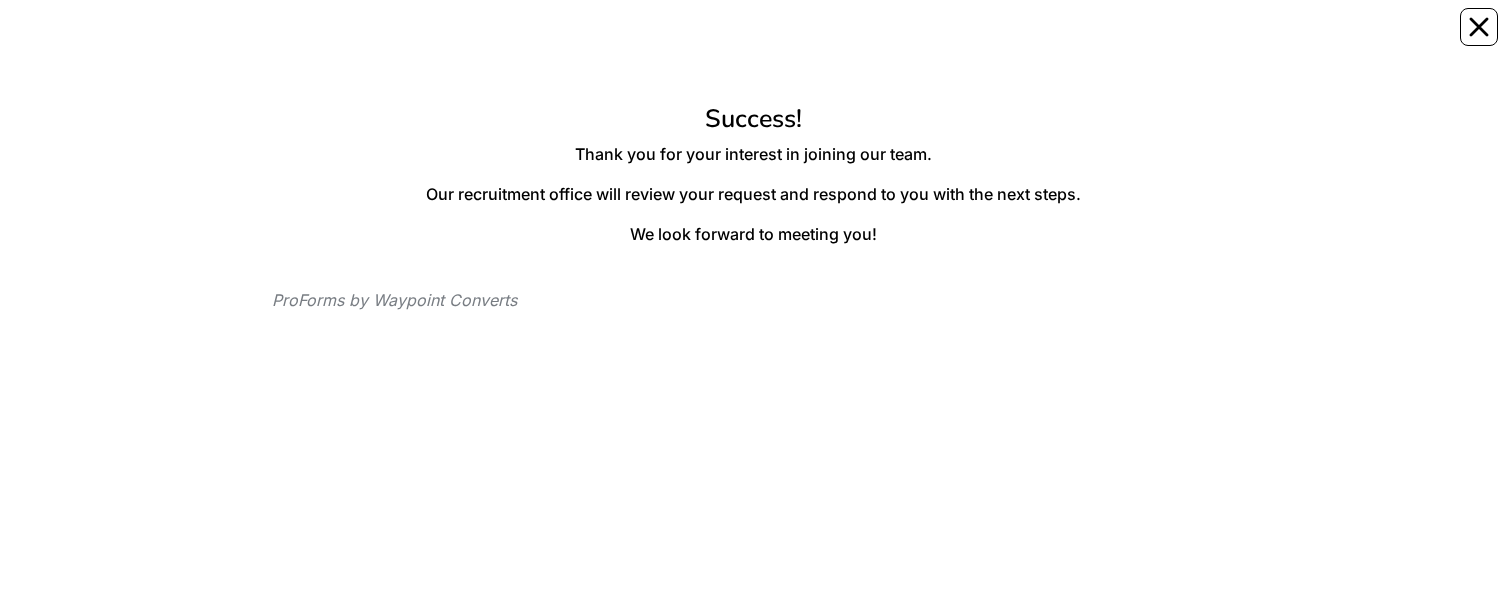 click on "Success!
Thank you for your interest in joining our team.  Our recruitment office will review your request and respond to you with the next steps.
We look forward to meeting you!
ProForms by Waypoint Converts" at bounding box center [753, 209] 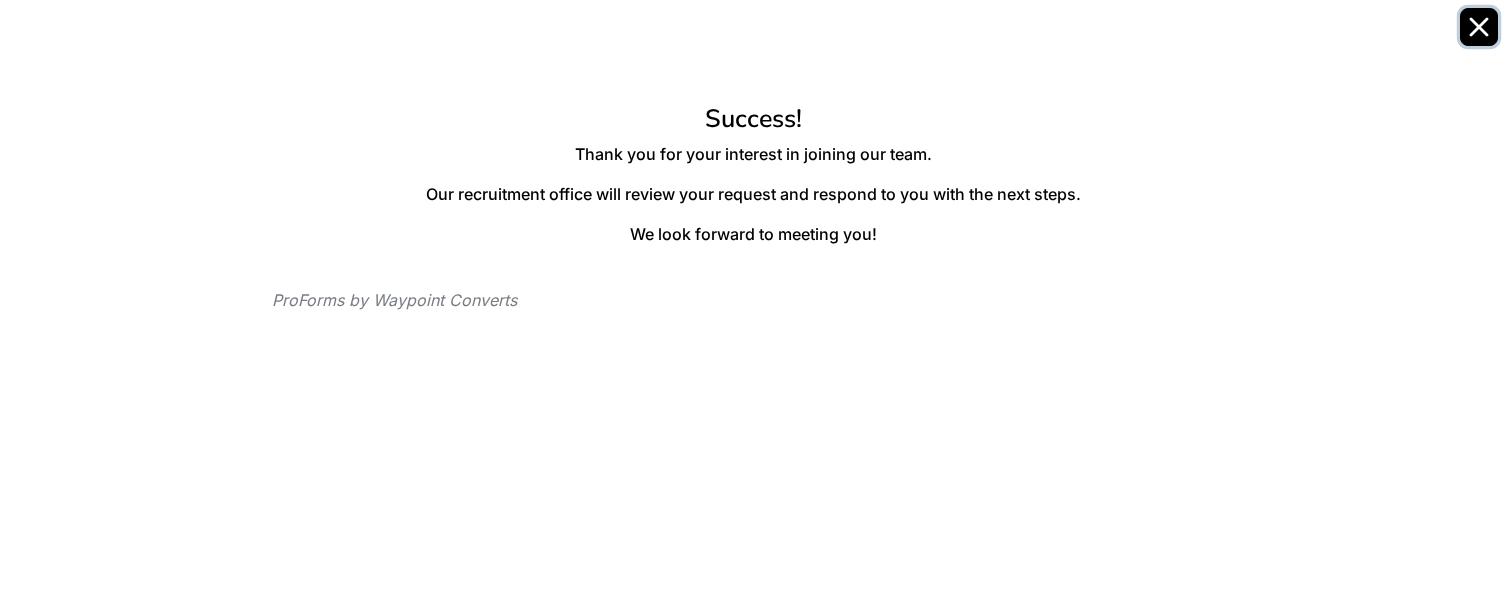 click at bounding box center (1479, 27) 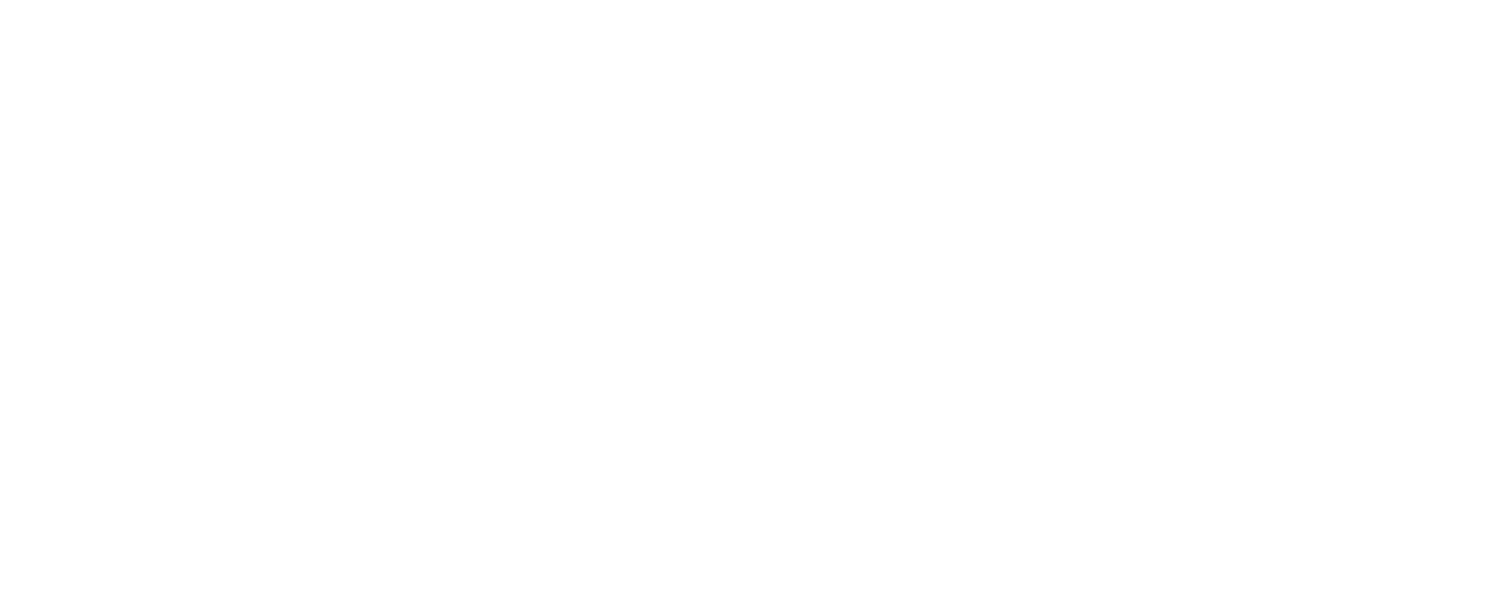scroll, scrollTop: 0, scrollLeft: 0, axis: both 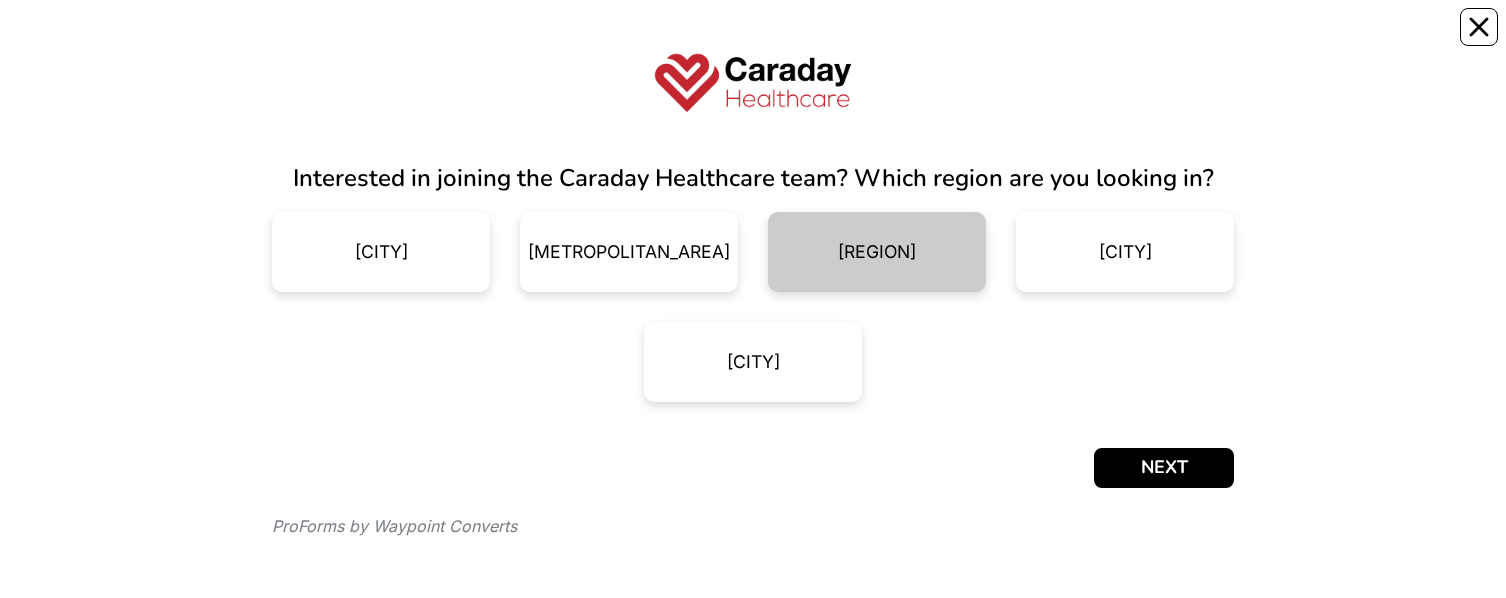 click on "Northeast Texas" at bounding box center [877, 252] 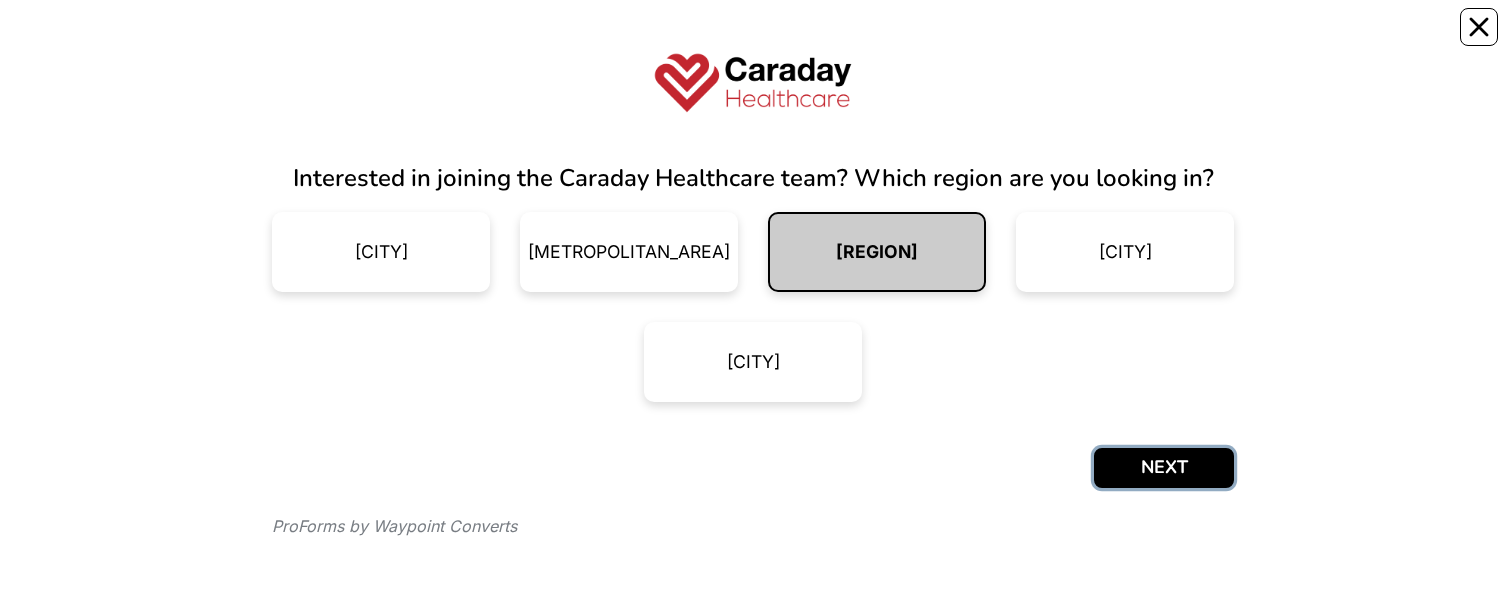 click on "NEXT" at bounding box center (1164, 468) 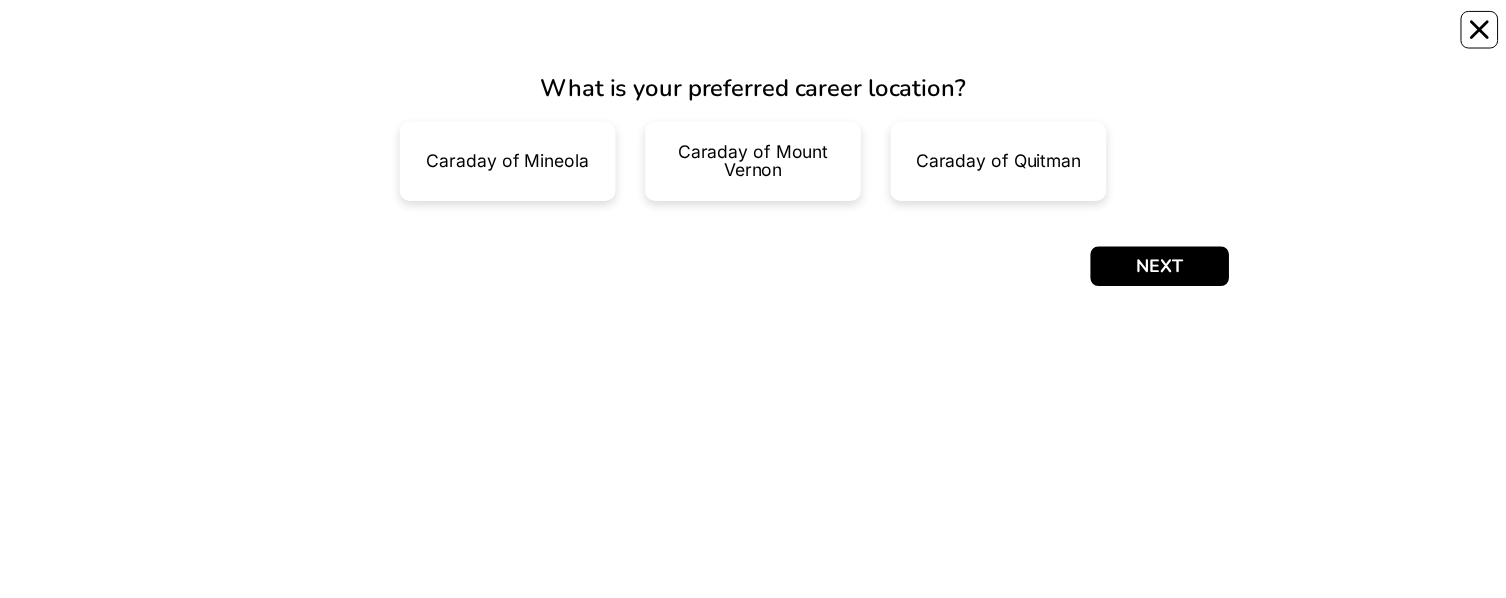 scroll, scrollTop: 0, scrollLeft: 0, axis: both 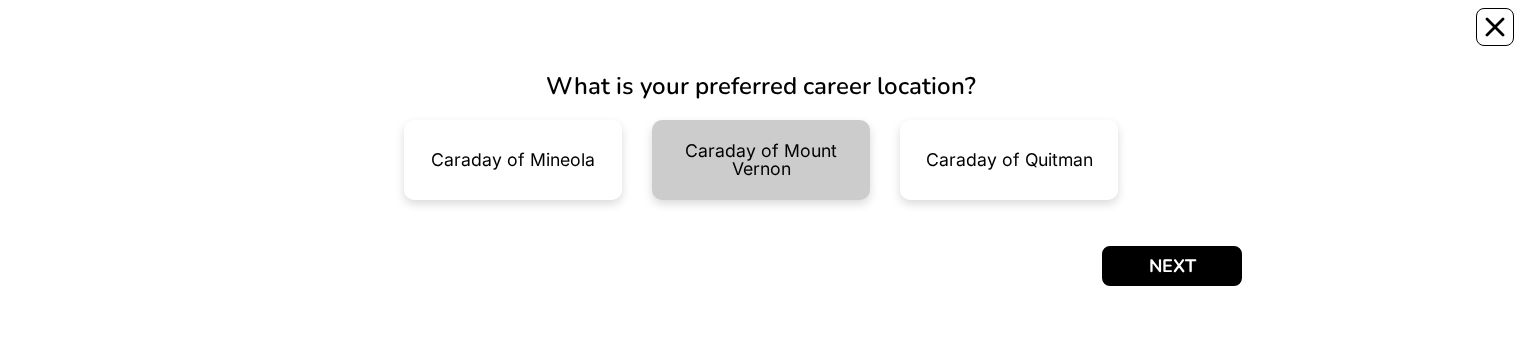 click on "Caraday of Mount Vernon" at bounding box center [761, 159] 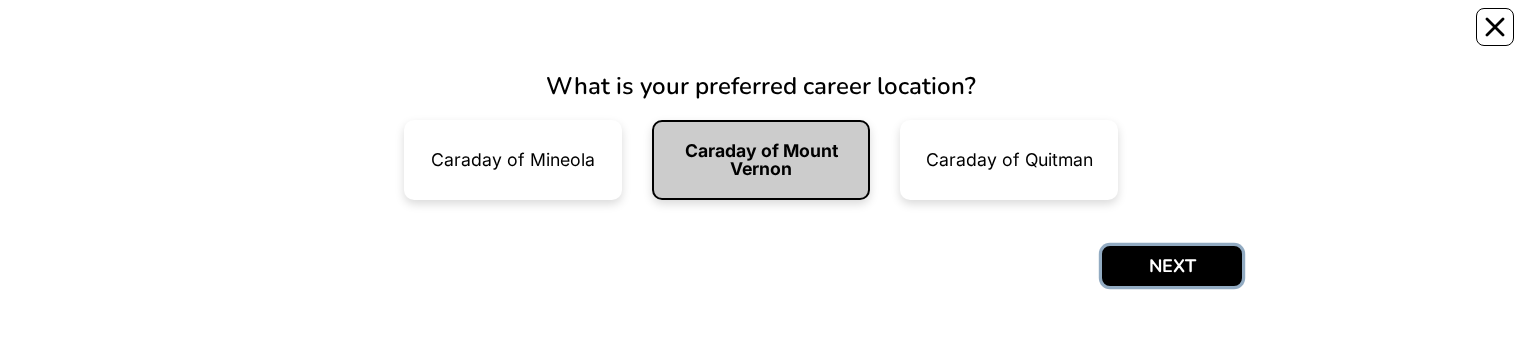 click on "NEXT" at bounding box center (1172, 266) 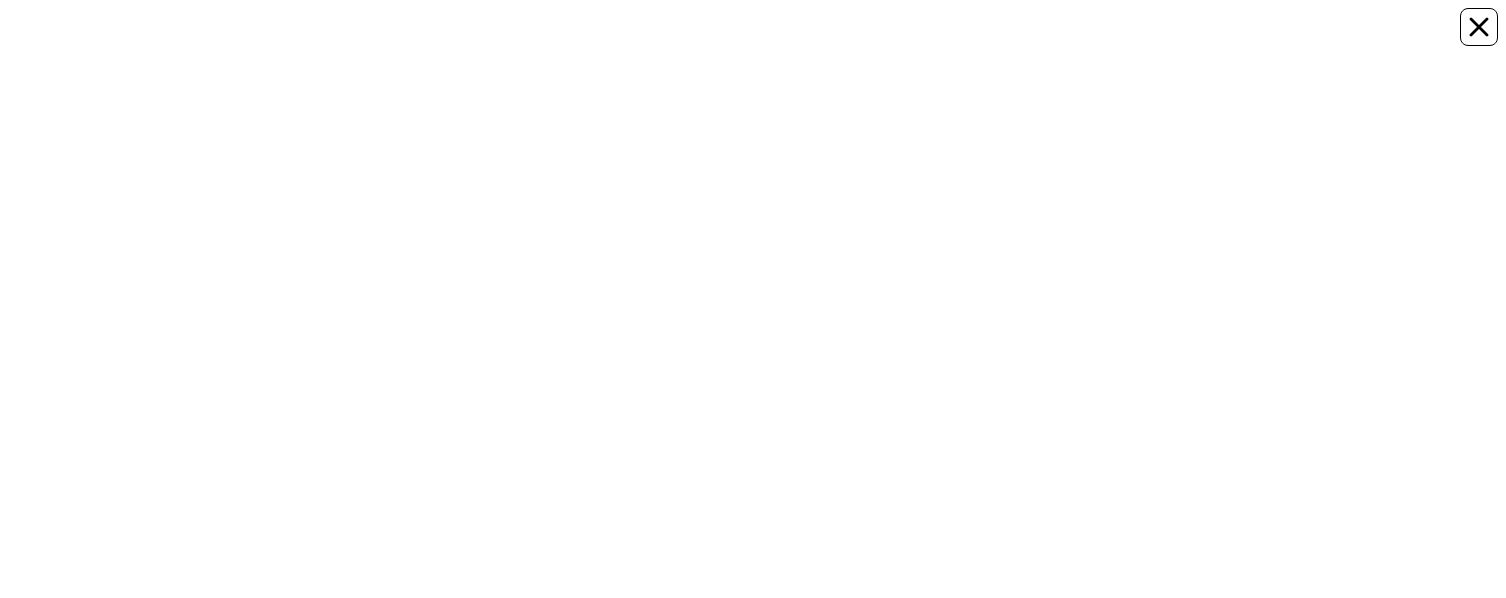 scroll, scrollTop: 0, scrollLeft: 0, axis: both 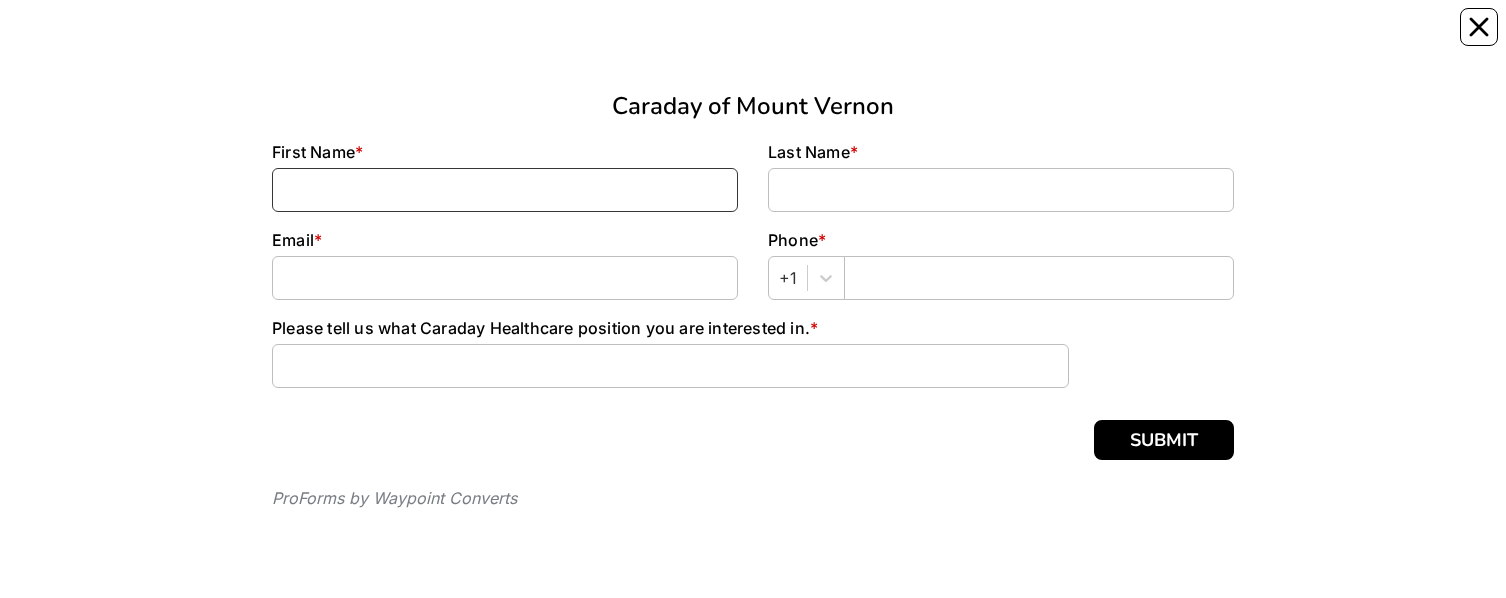 click at bounding box center [505, 190] 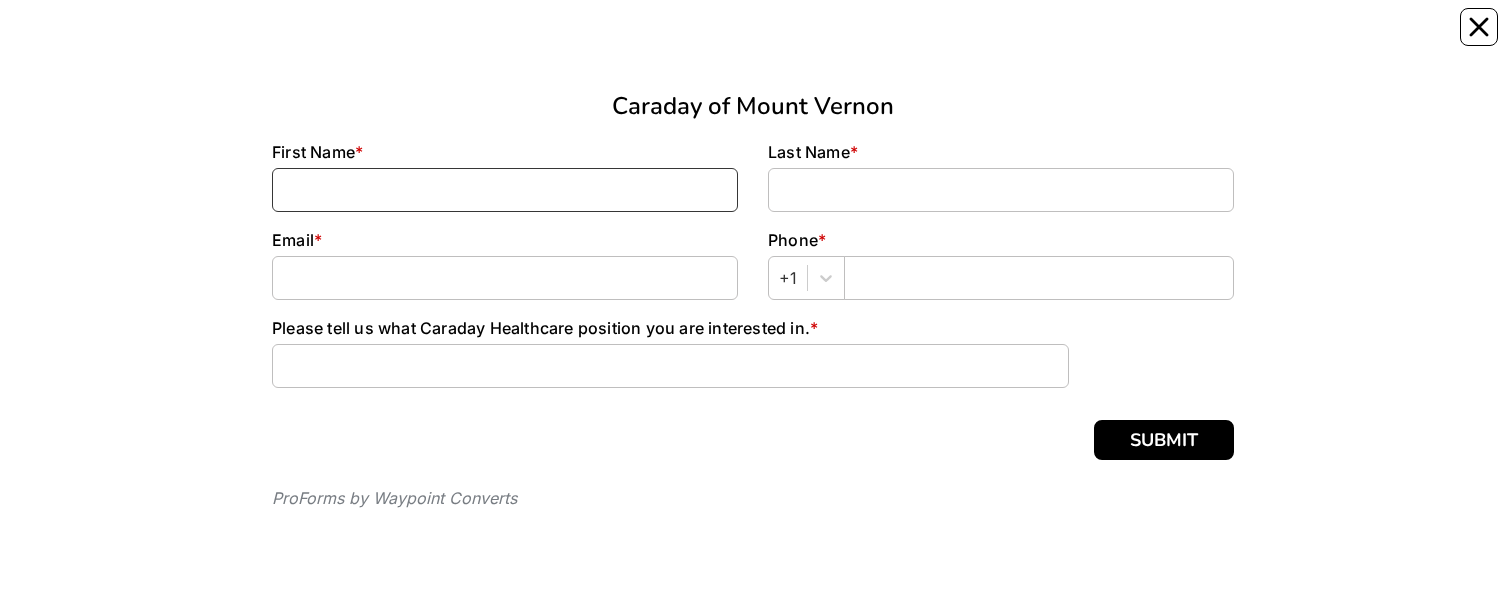 type on "[FIRST]" 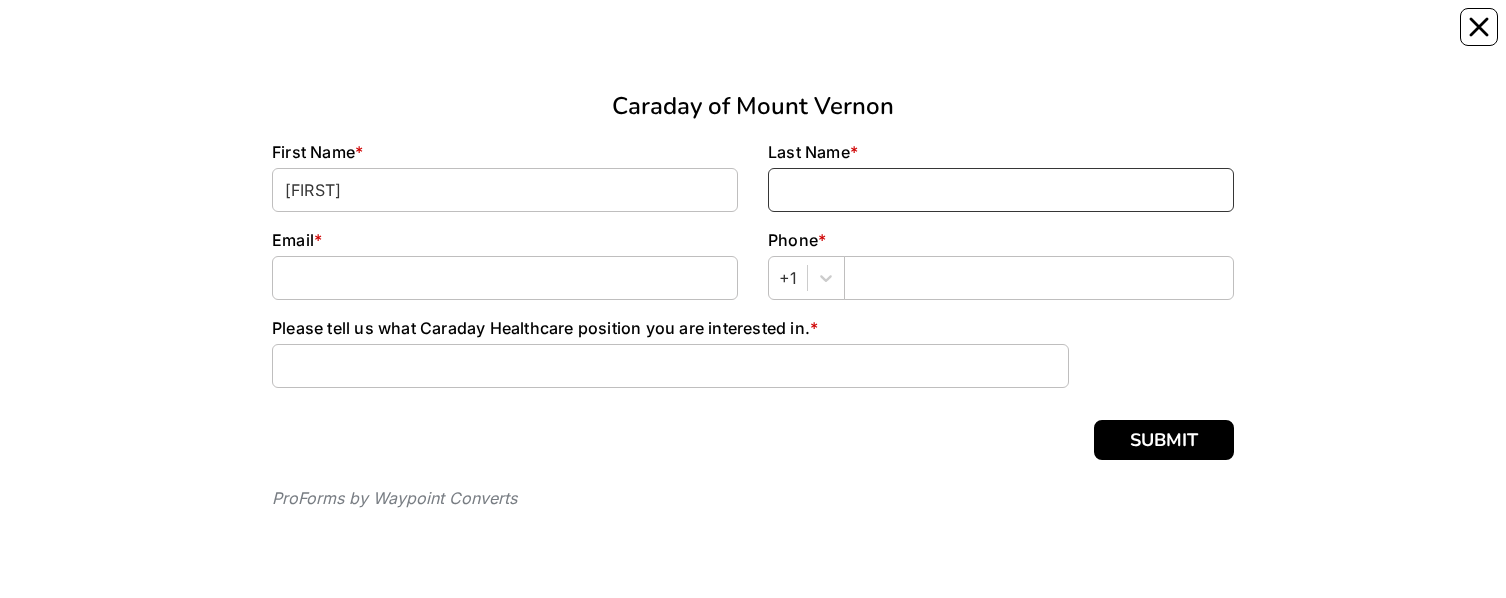 type on "[LAST]" 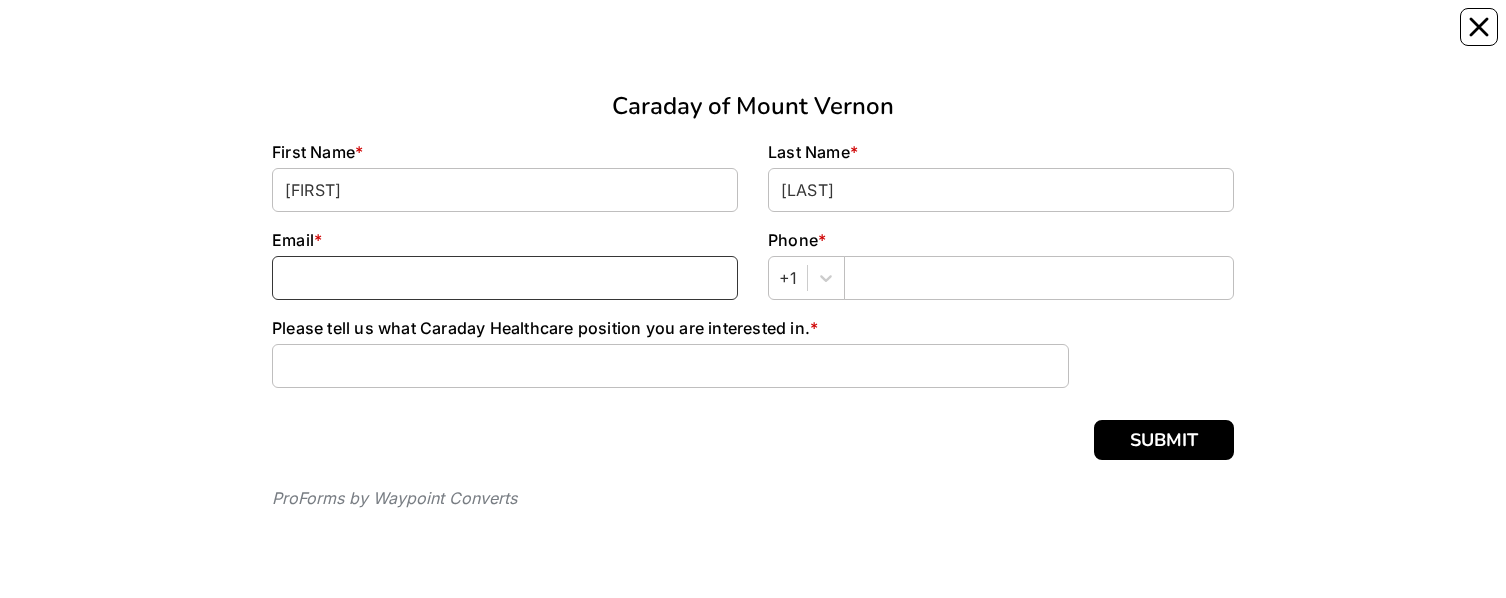 type on "thartsoe@quantum-age.com" 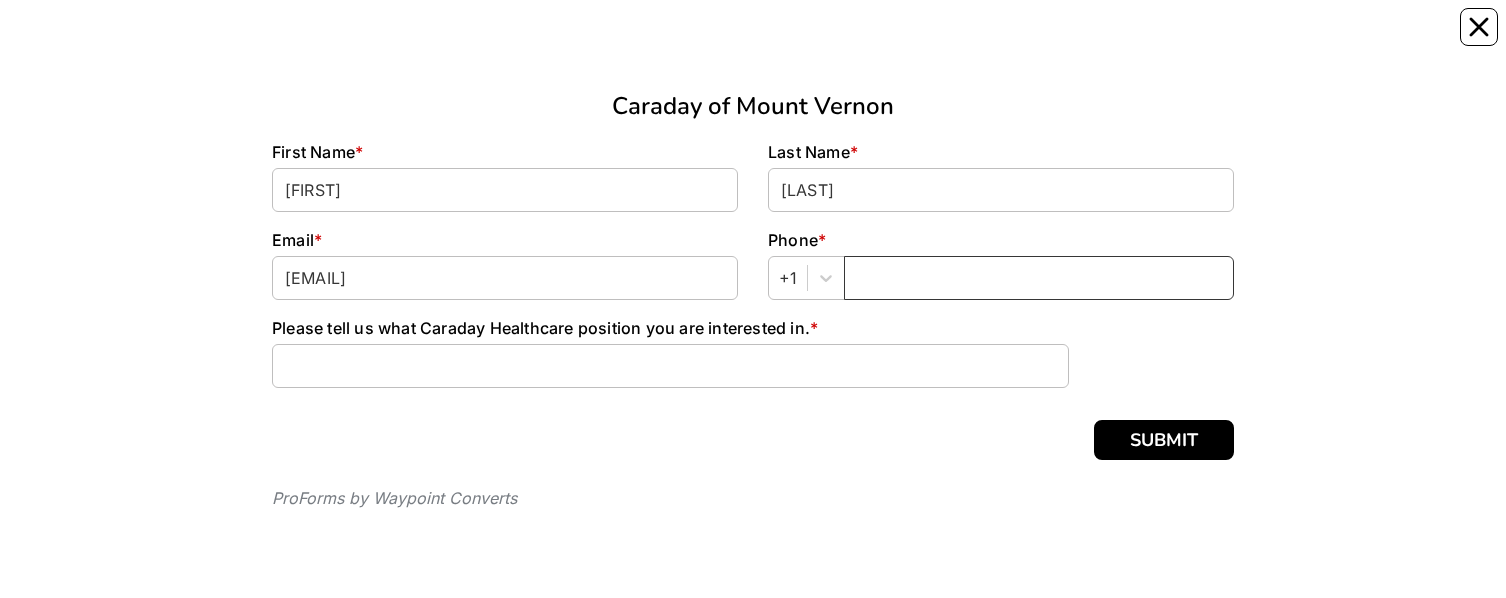 click at bounding box center (1039, 278) 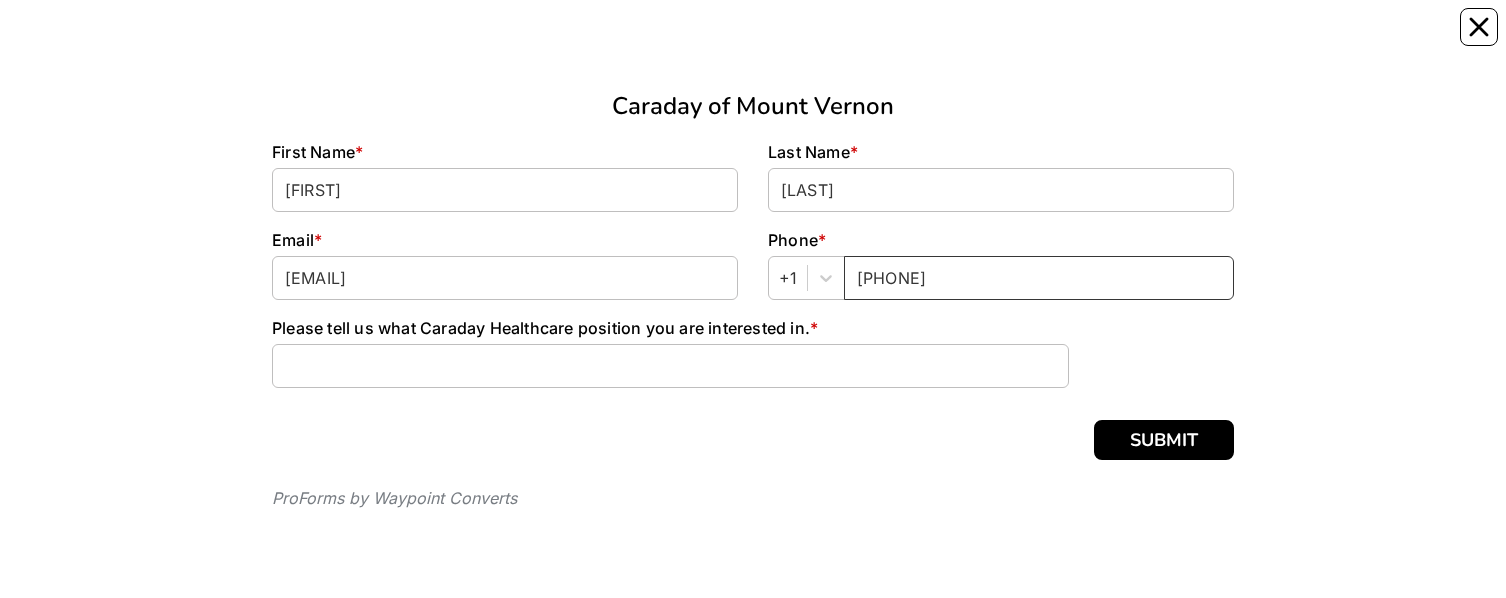 type on "[PHONE]" 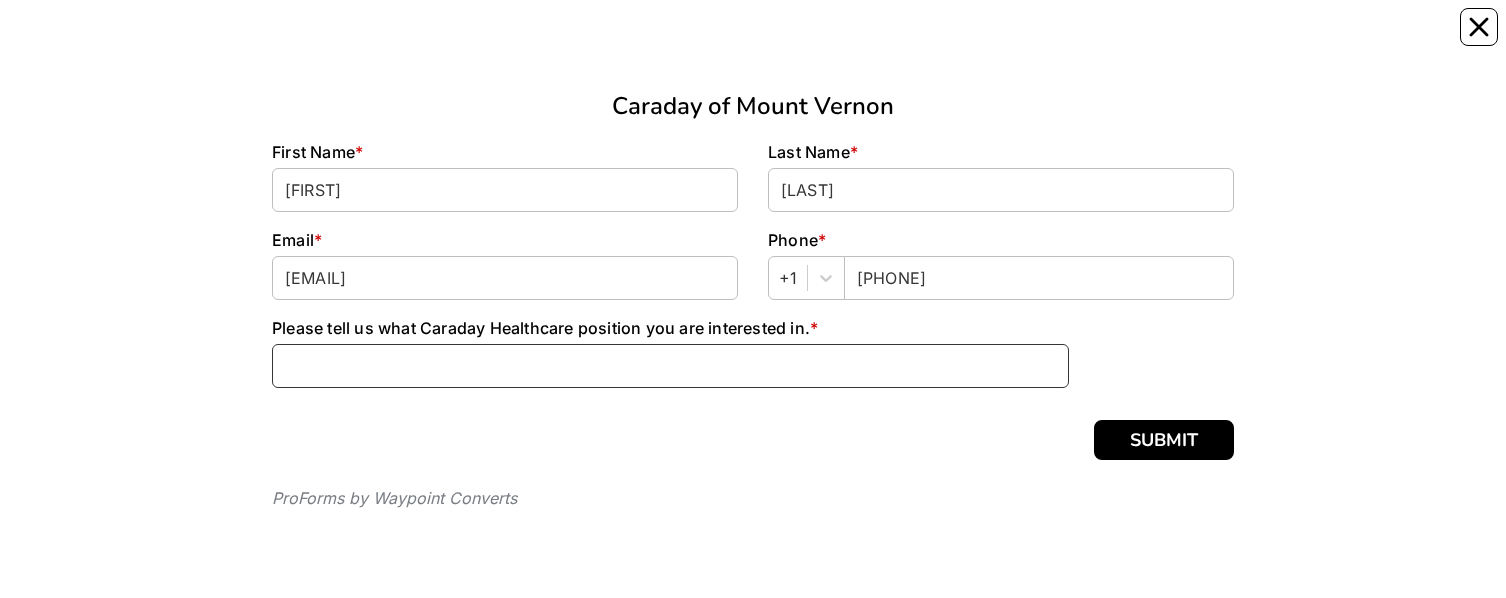 click at bounding box center (670, 366) 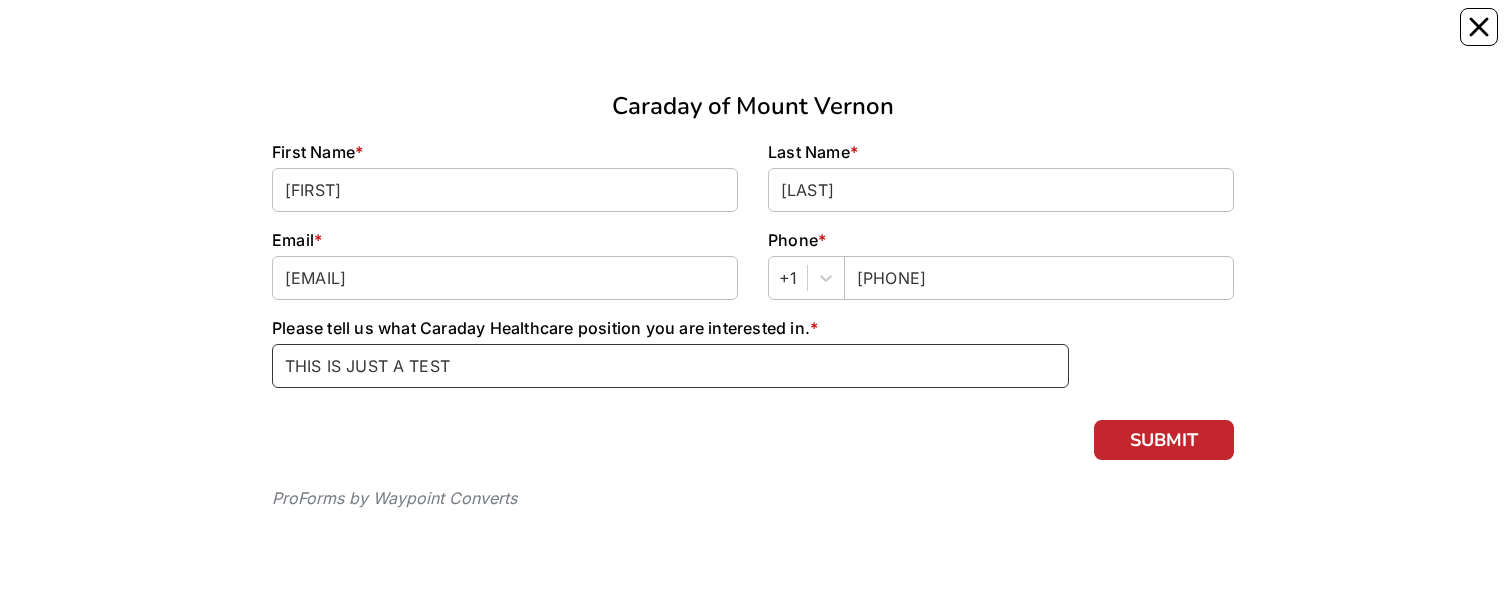 type on "THIS IS JUST A TEST" 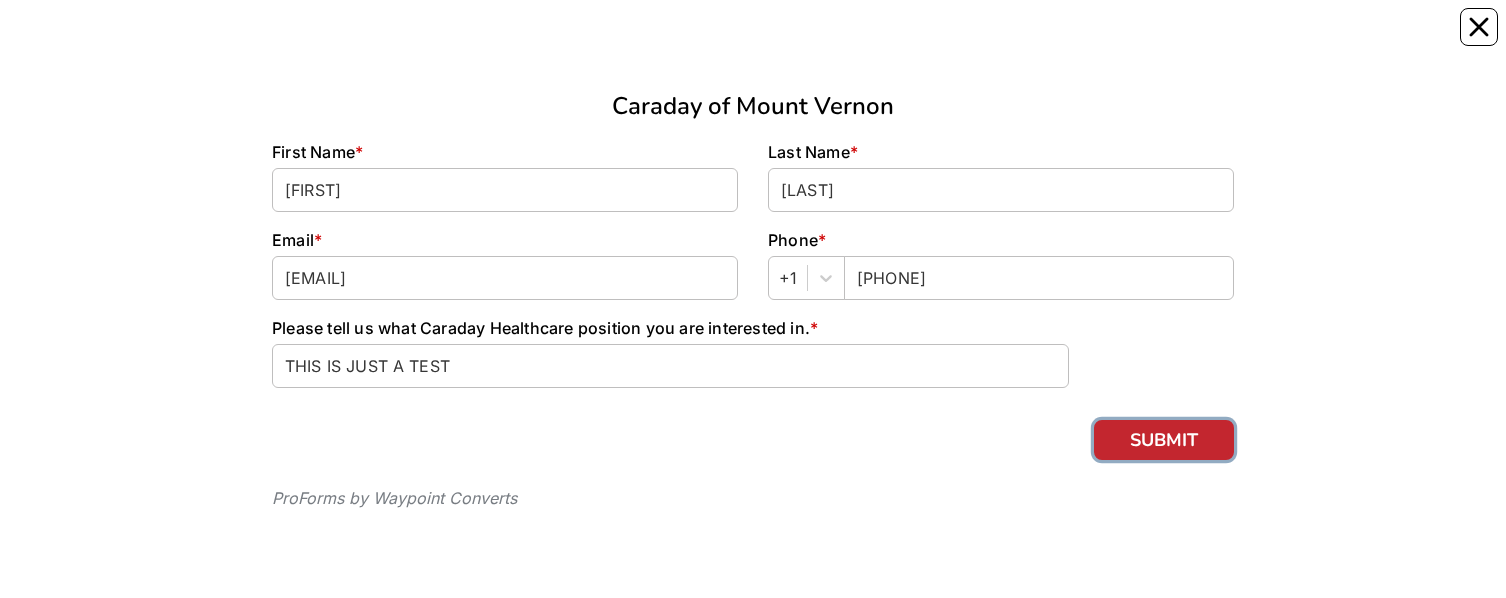 click on "SUBMIT" at bounding box center [1164, 440] 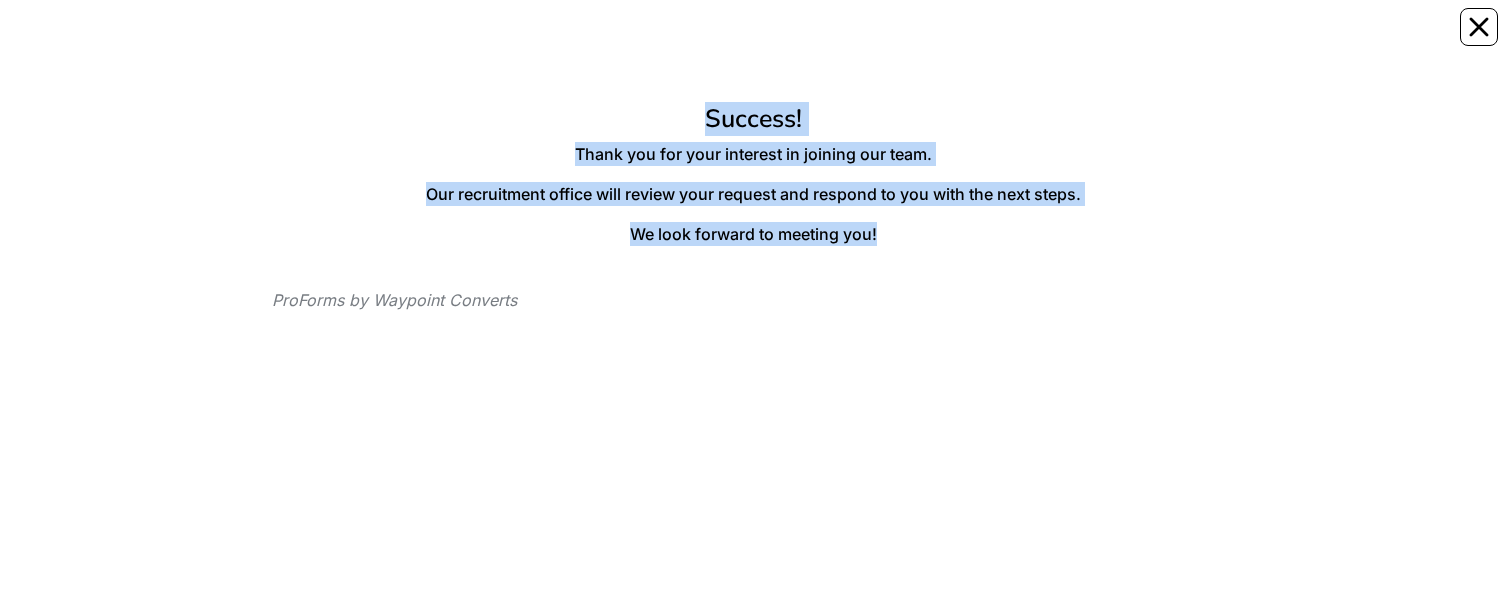 drag, startPoint x: 900, startPoint y: 236, endPoint x: 670, endPoint y: 110, distance: 262.2518 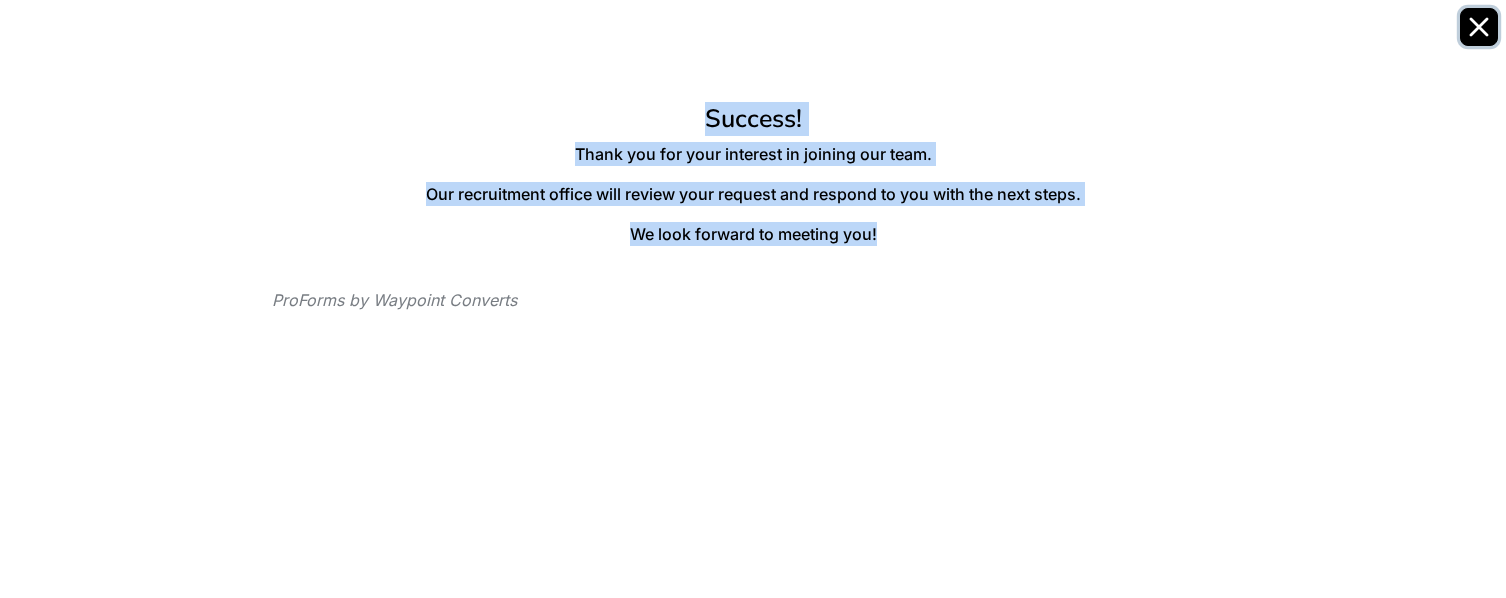 click at bounding box center (1479, 27) 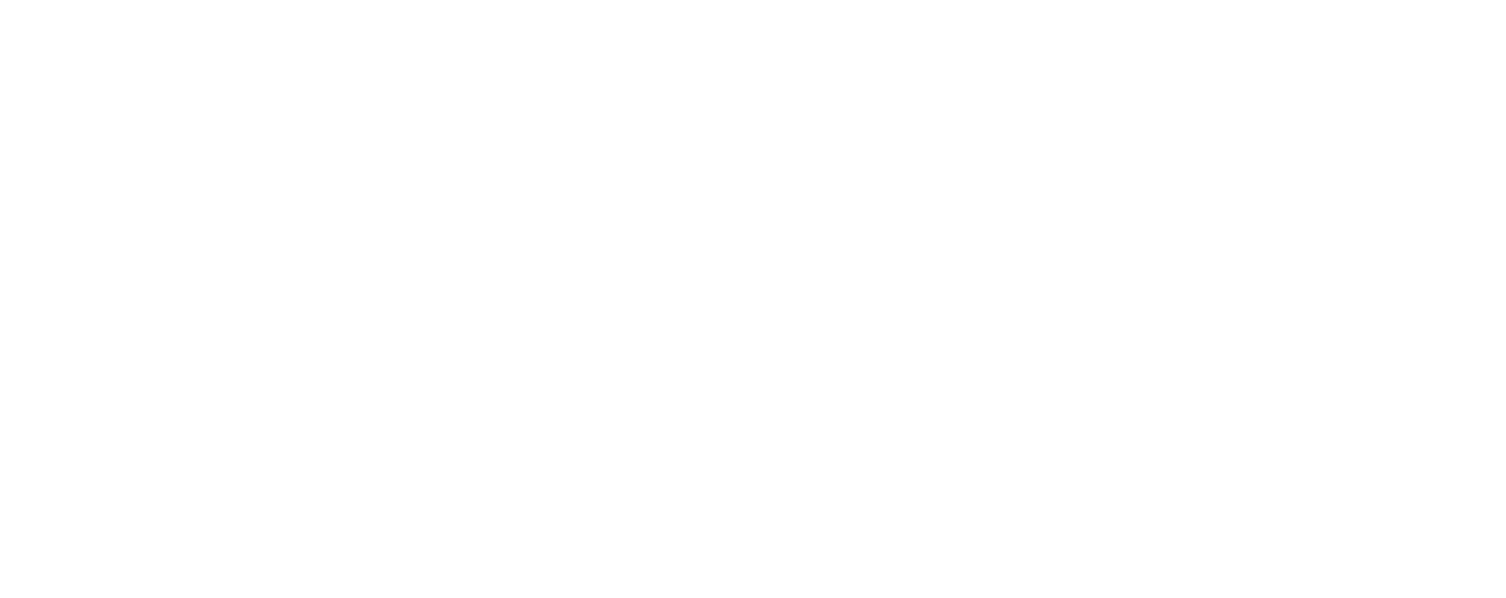 scroll, scrollTop: 0, scrollLeft: 0, axis: both 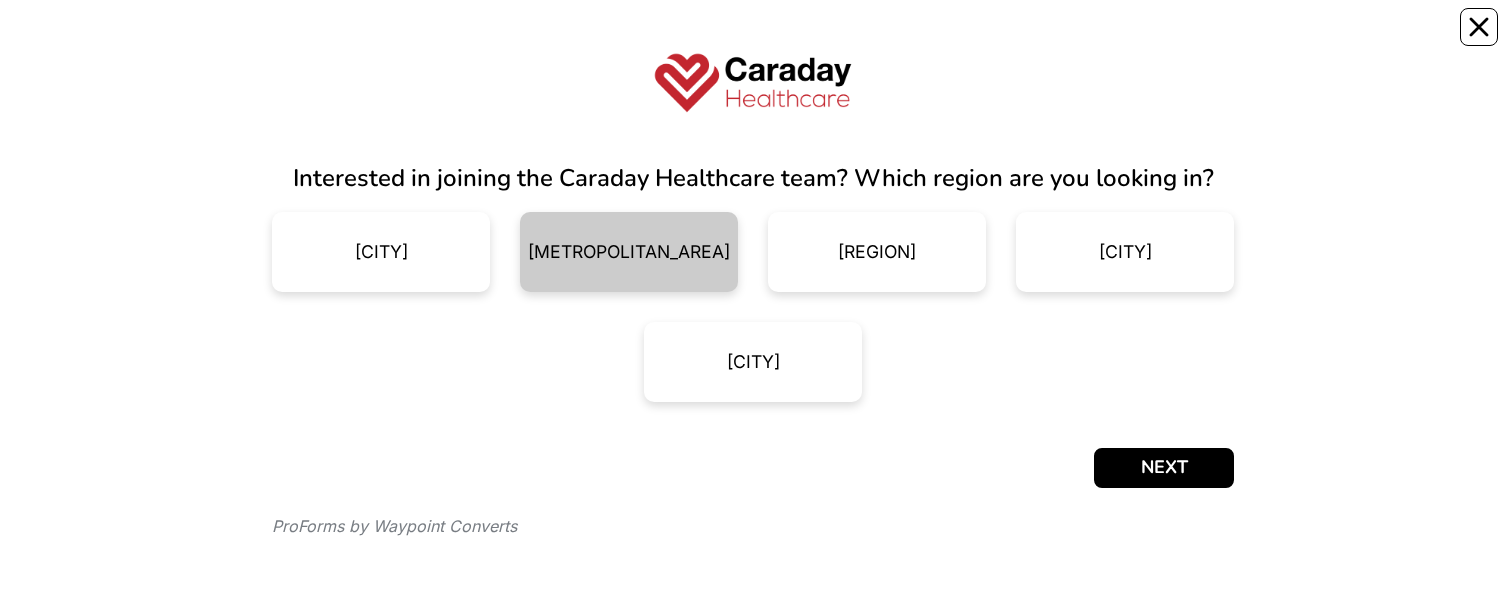 click on "Dallas-Fort Worth" at bounding box center (629, 252) 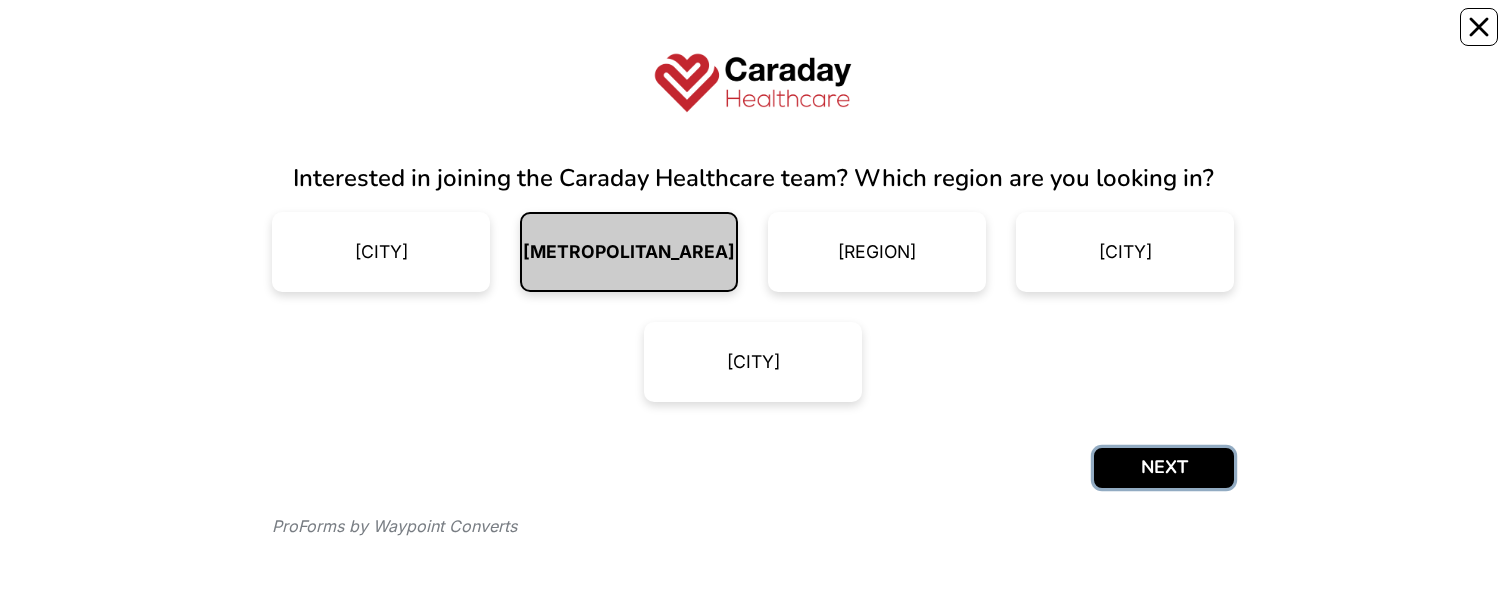 click on "NEXT" at bounding box center [1164, 468] 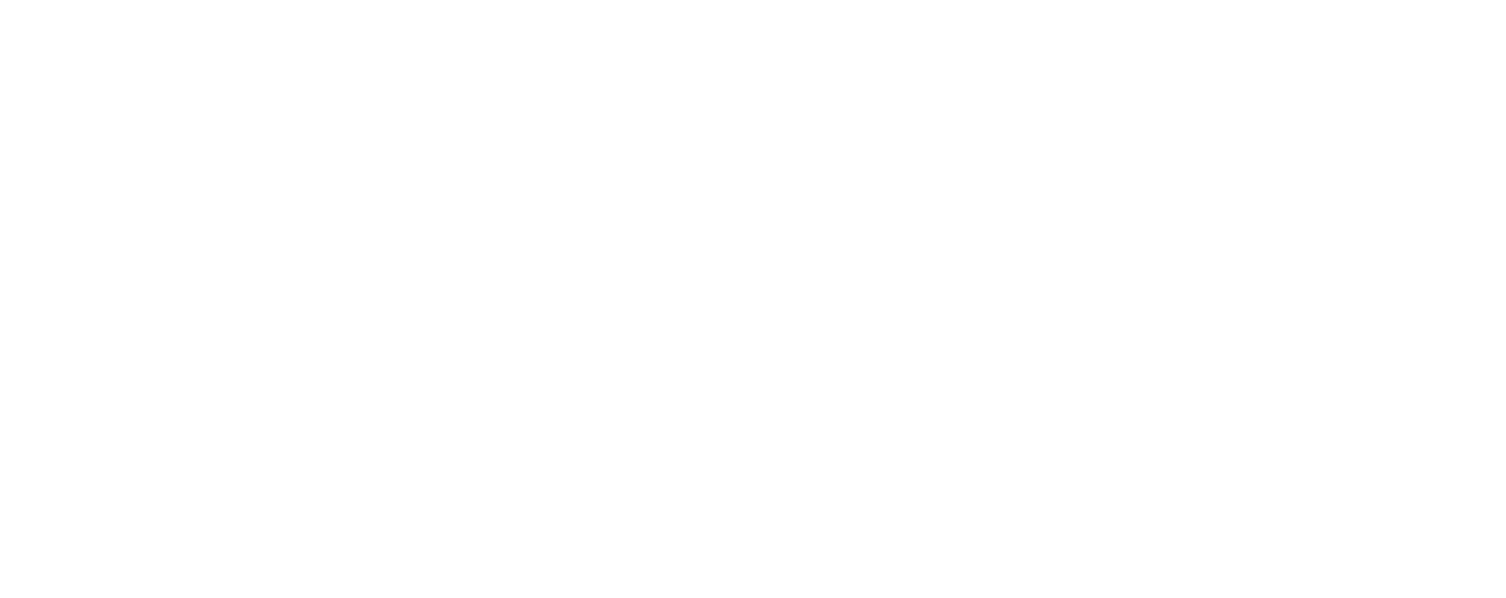 scroll, scrollTop: 0, scrollLeft: 0, axis: both 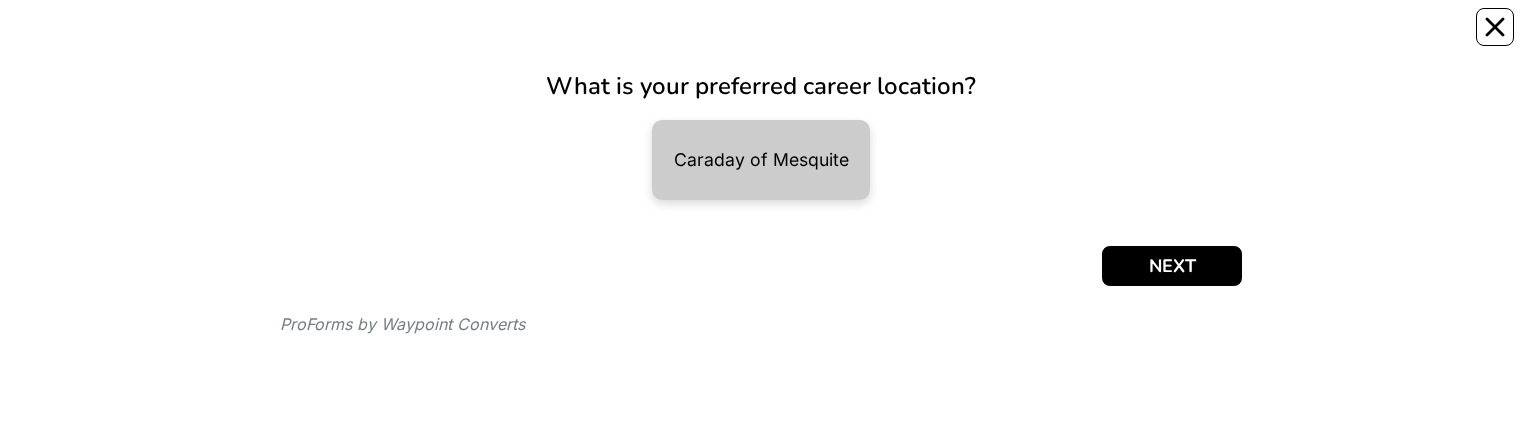 click on "Caraday of Mesquite" at bounding box center [761, 160] 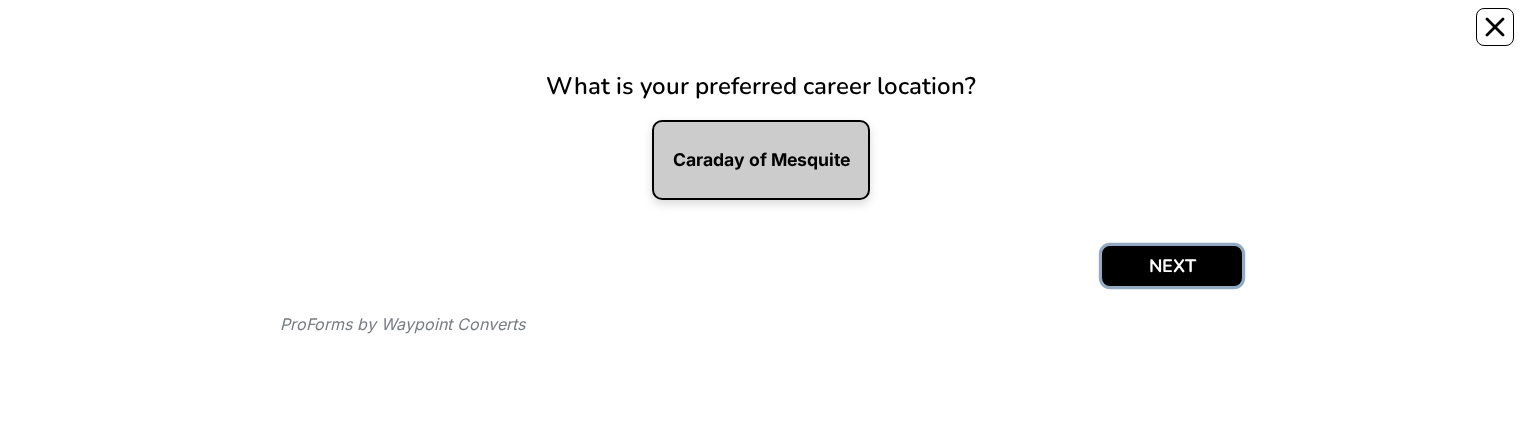 click on "NEXT" at bounding box center (1172, 266) 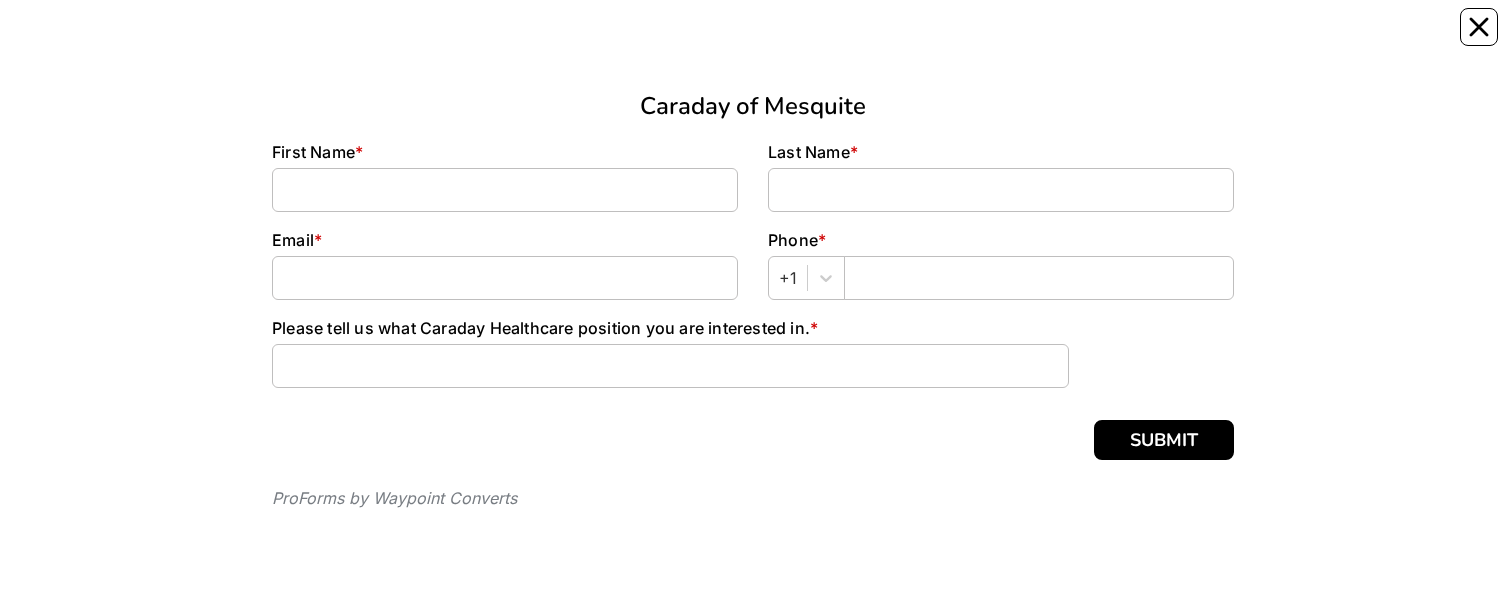 scroll, scrollTop: 80, scrollLeft: 0, axis: vertical 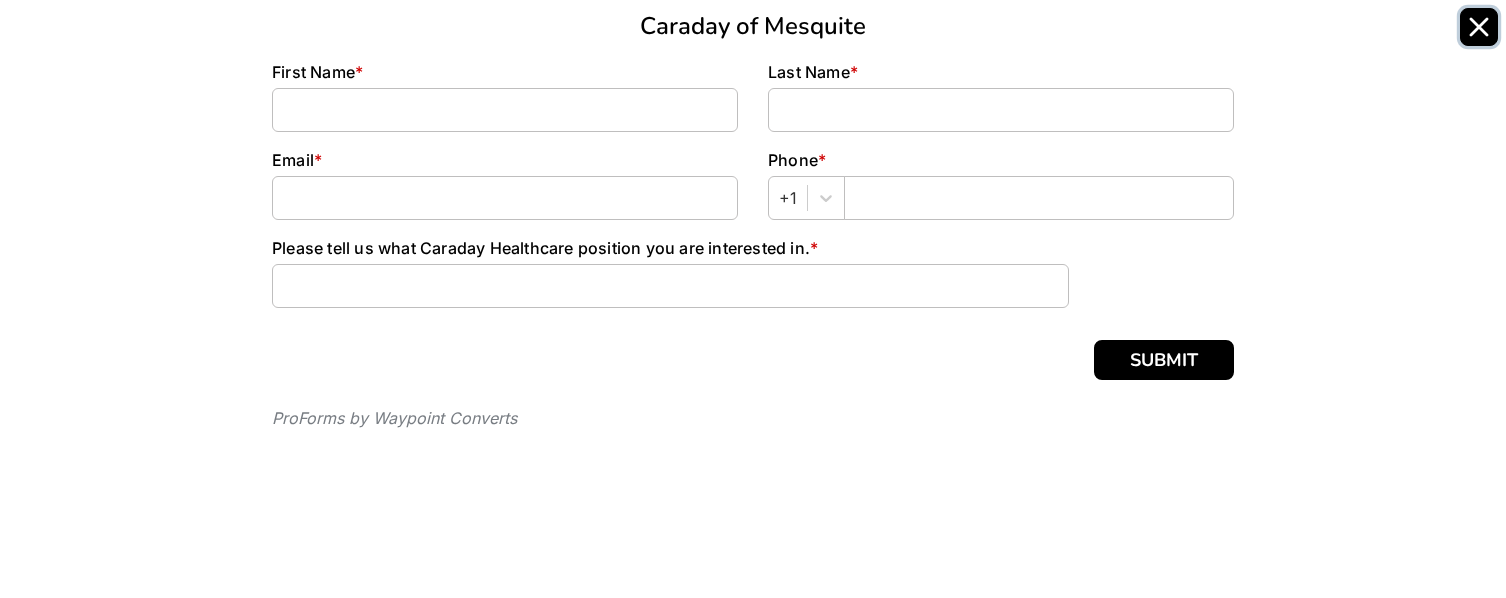 click 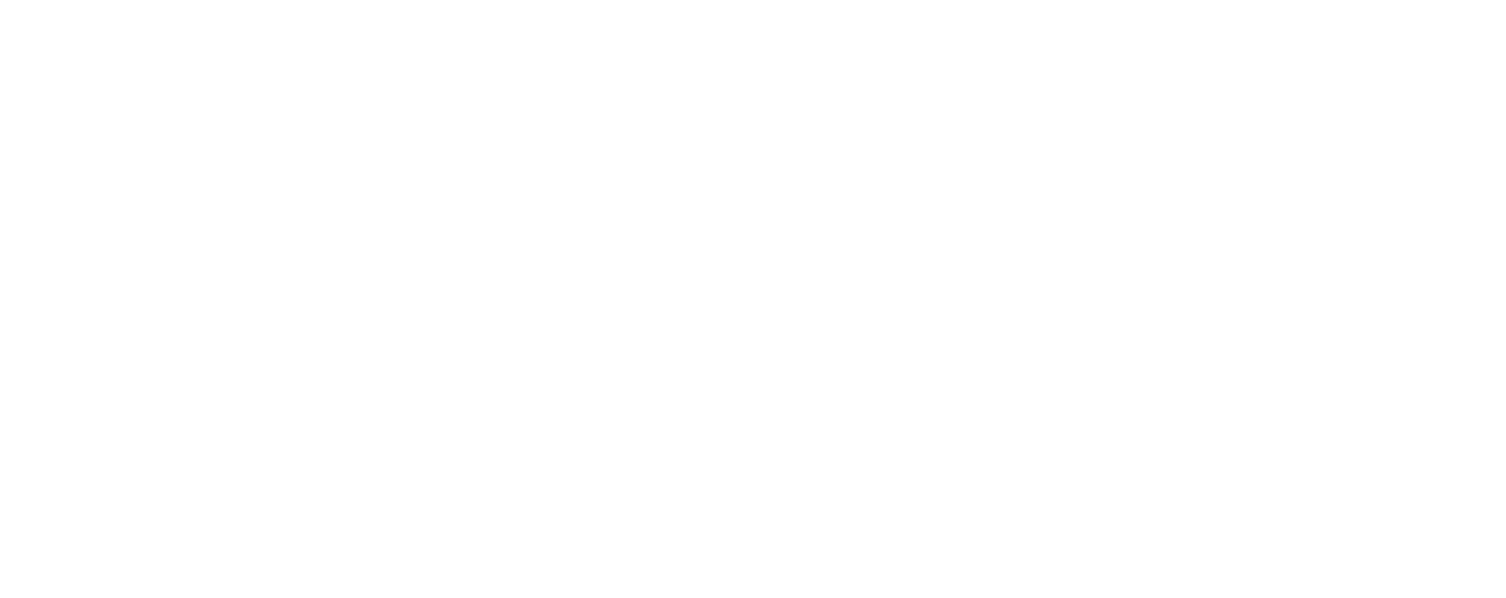 scroll, scrollTop: 0, scrollLeft: 0, axis: both 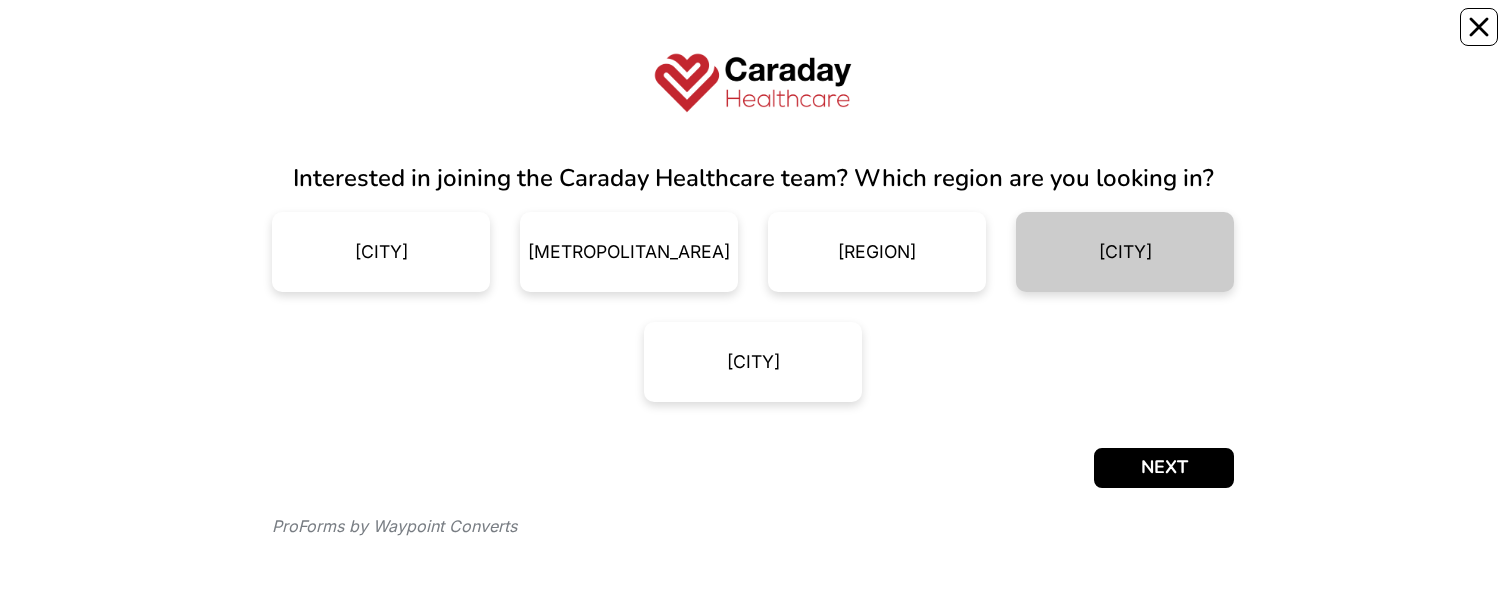 click on "[CITY]" at bounding box center [1125, 252] 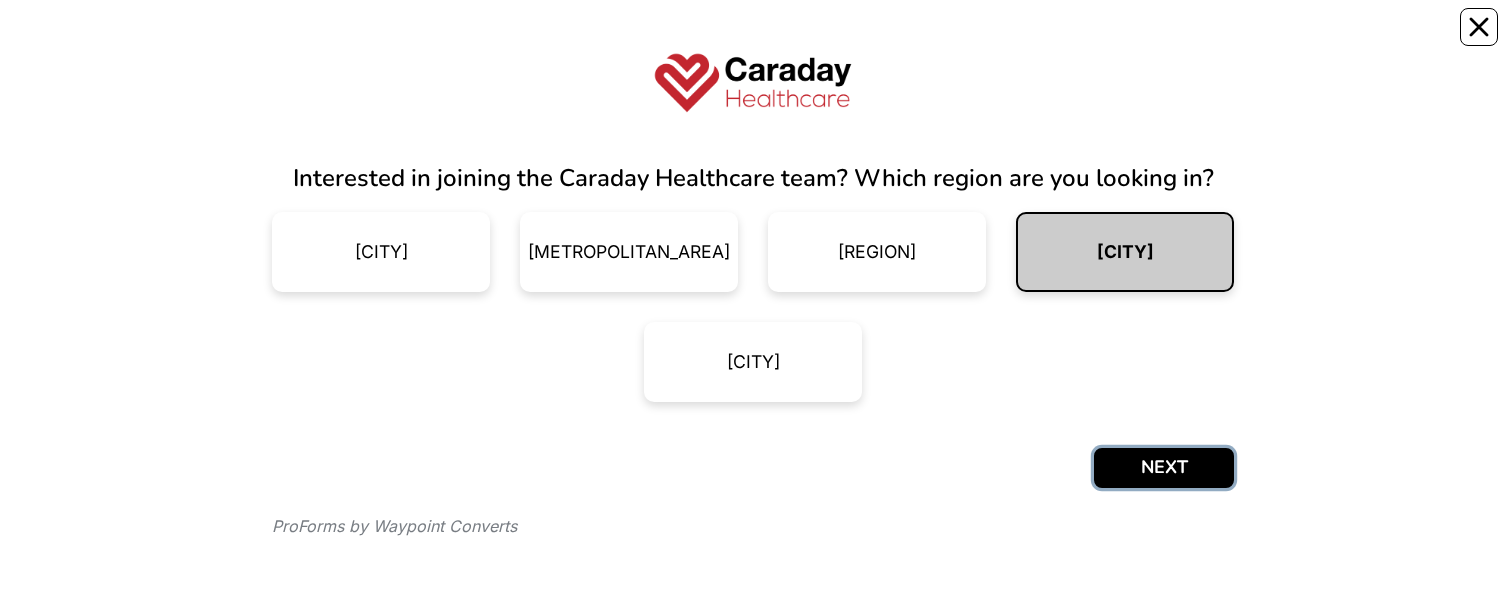 click on "NEXT" at bounding box center [1164, 468] 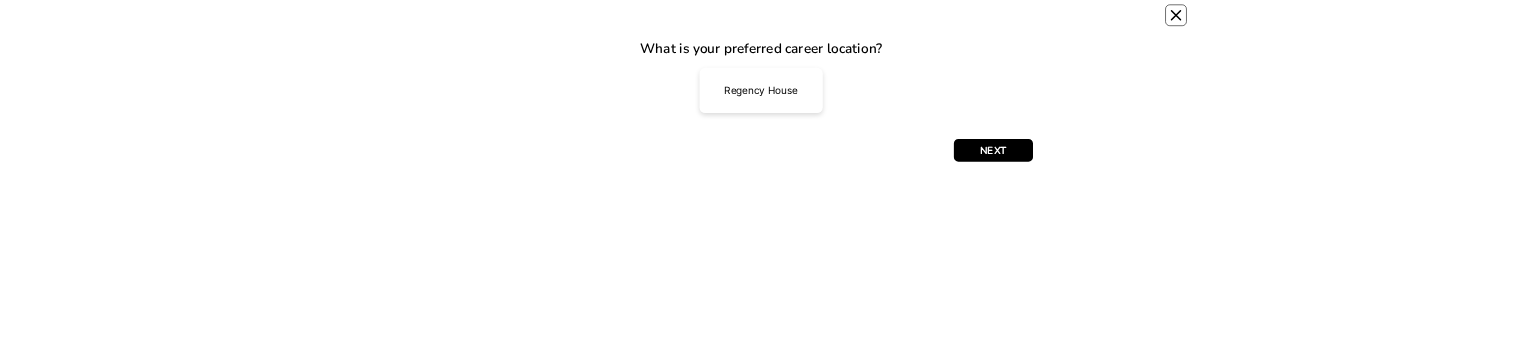 scroll, scrollTop: 0, scrollLeft: 0, axis: both 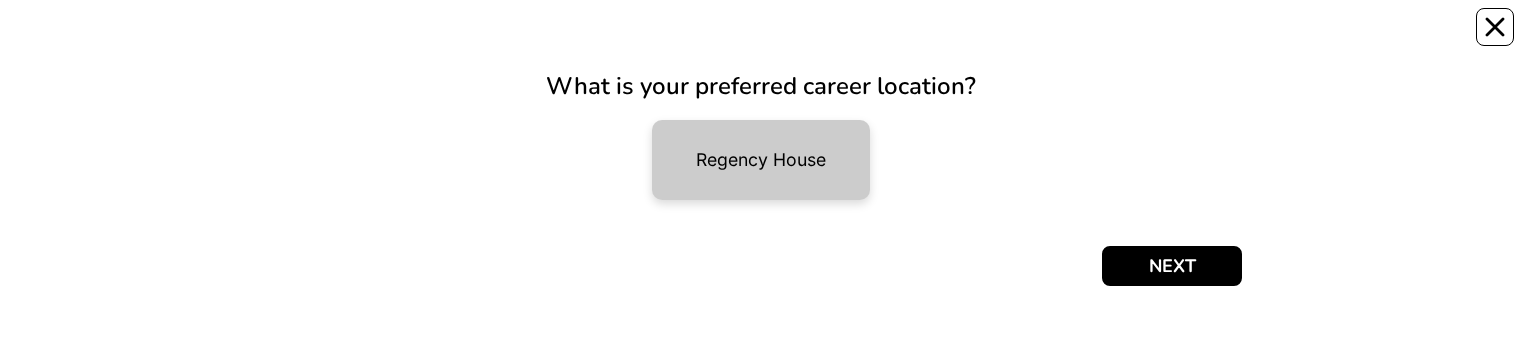 click on "Regency House" at bounding box center [761, 160] 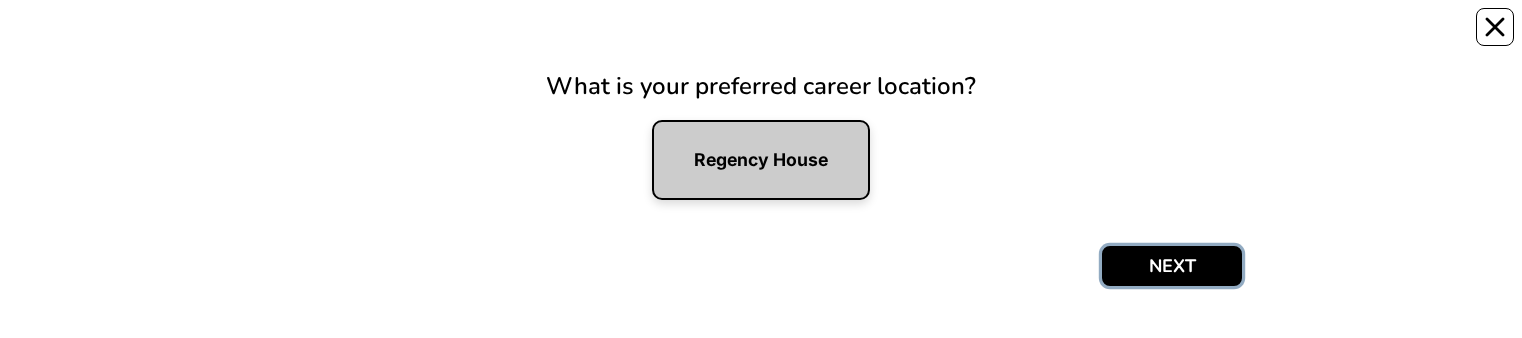 click on "NEXT" at bounding box center (1172, 266) 